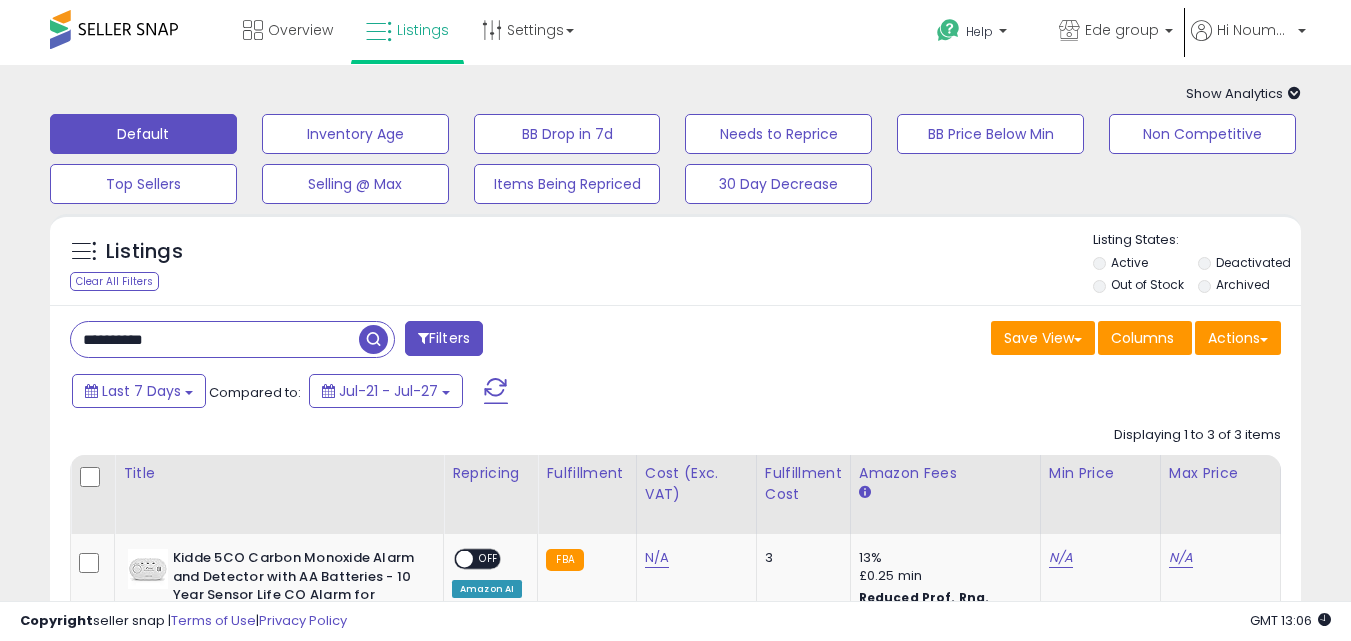 scroll, scrollTop: 0, scrollLeft: 0, axis: both 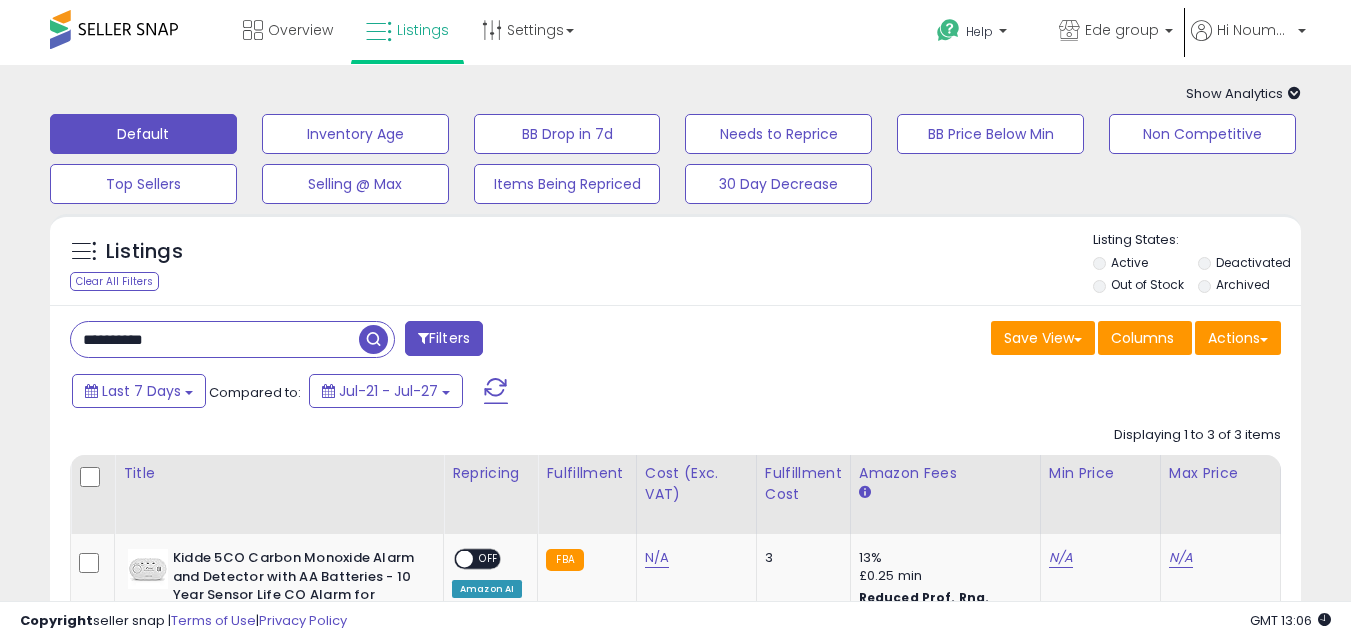 click on "**********" at bounding box center (215, 339) 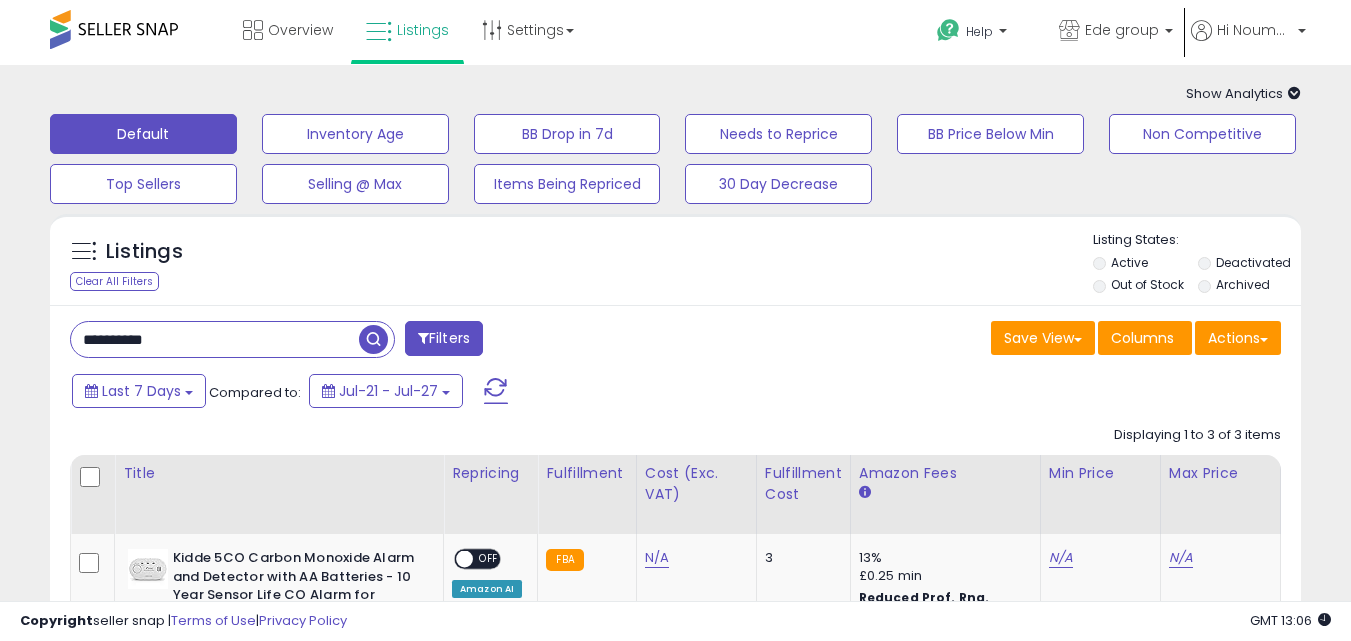 click on "**********" at bounding box center (215, 339) 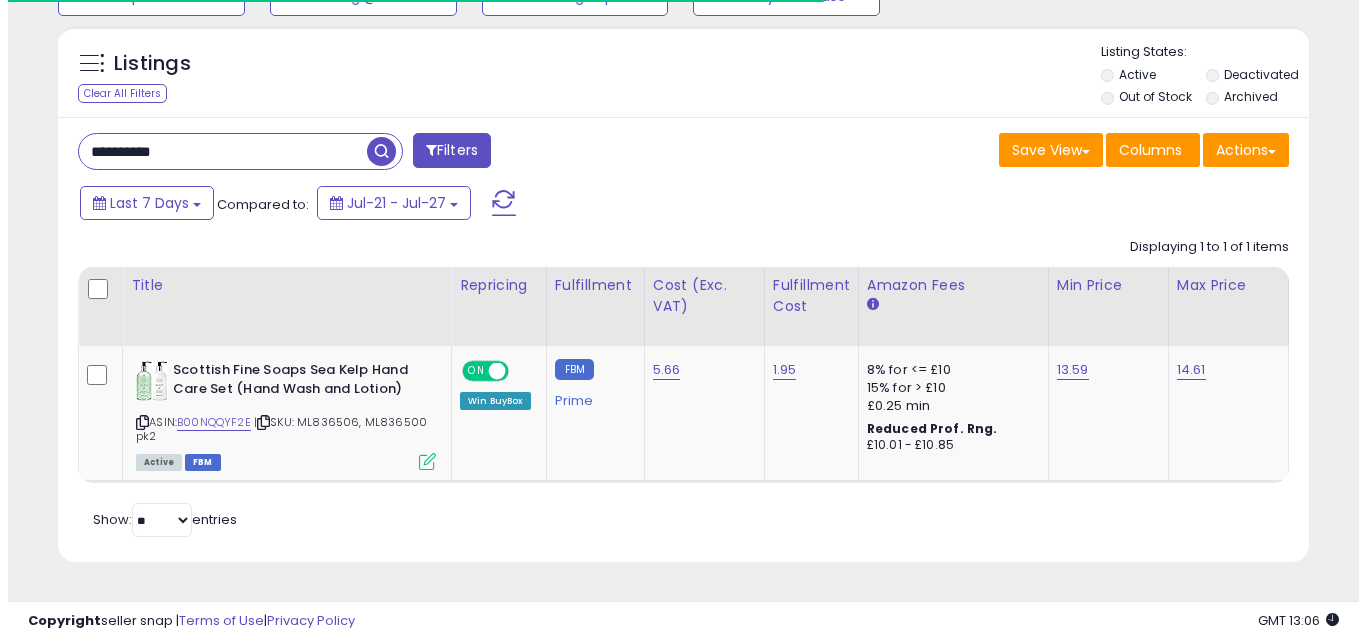 scroll, scrollTop: 254, scrollLeft: 0, axis: vertical 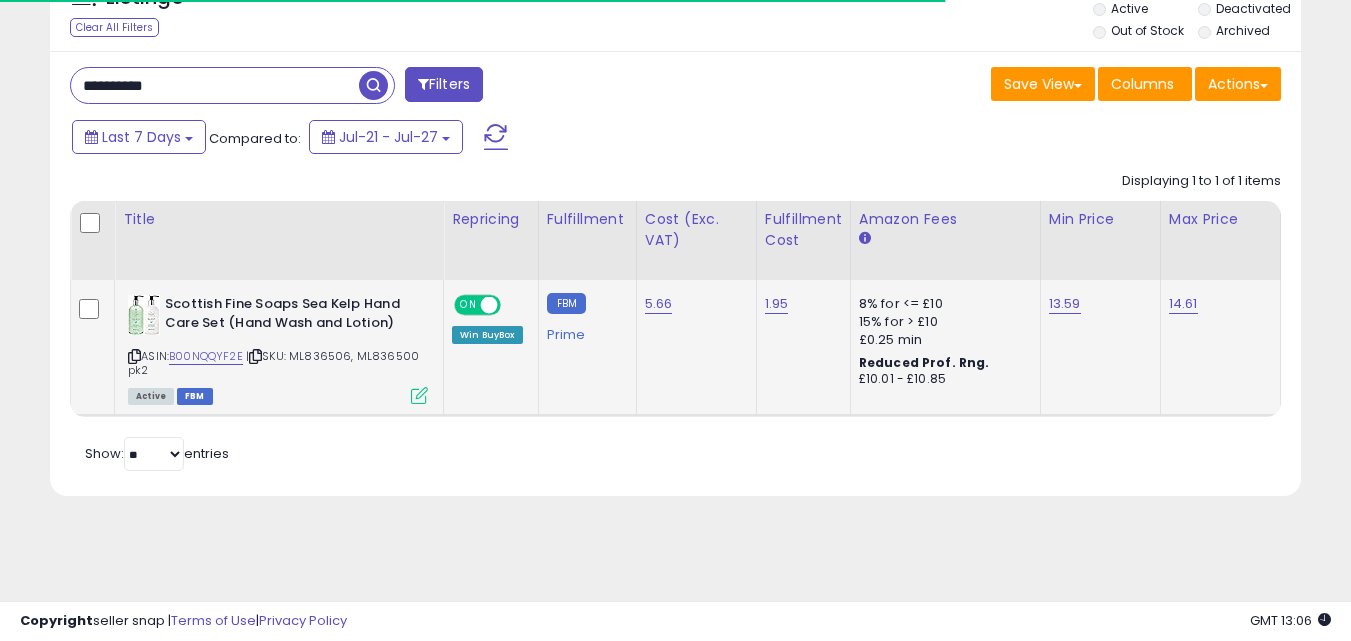 type on "**********" 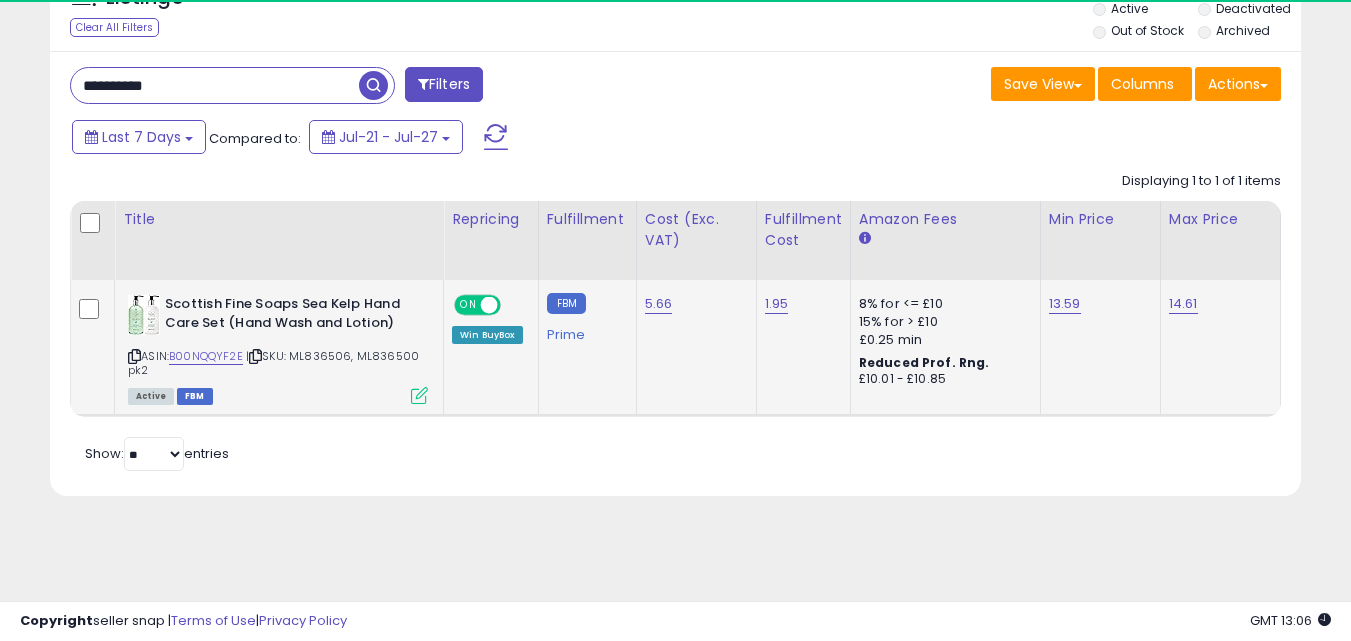 click at bounding box center [419, 395] 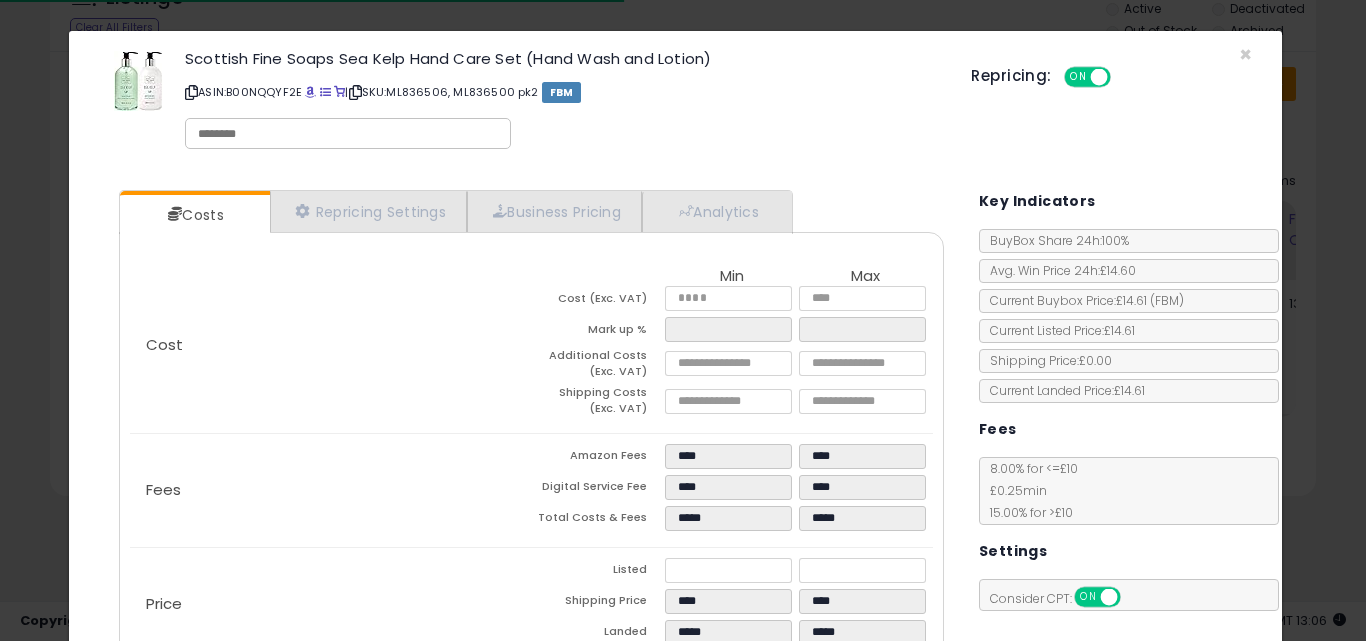 scroll, scrollTop: 277, scrollLeft: 0, axis: vertical 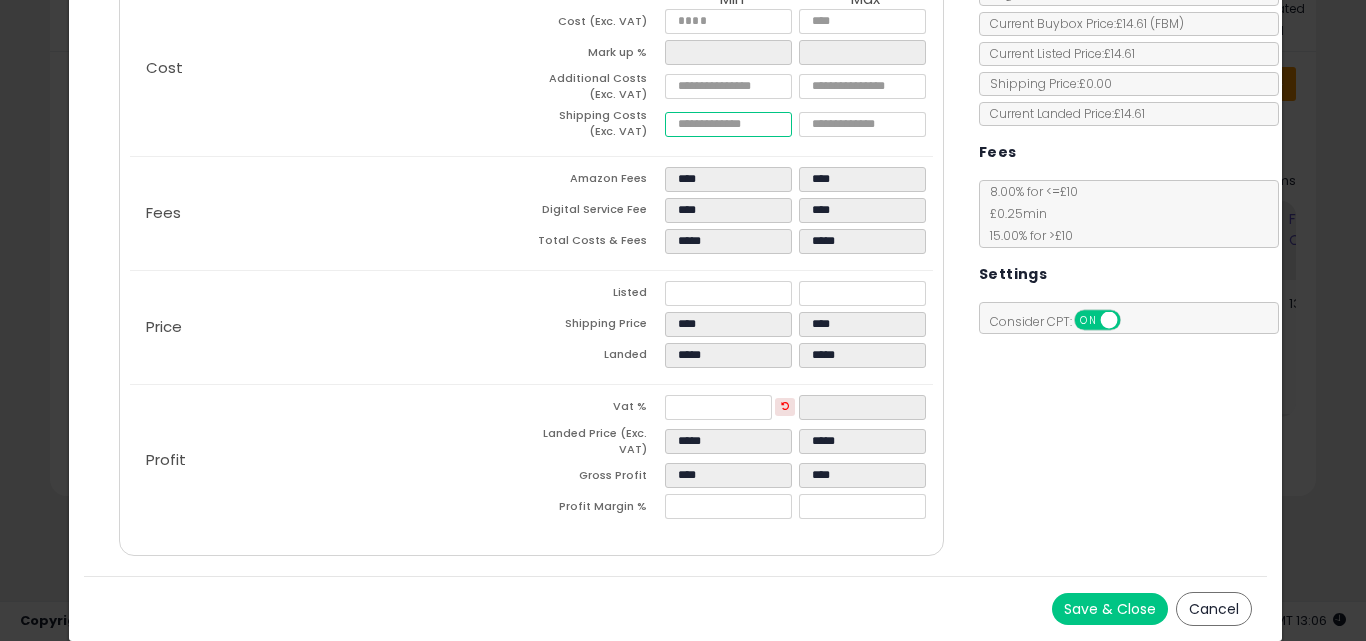 click on "****" at bounding box center (728, 124) 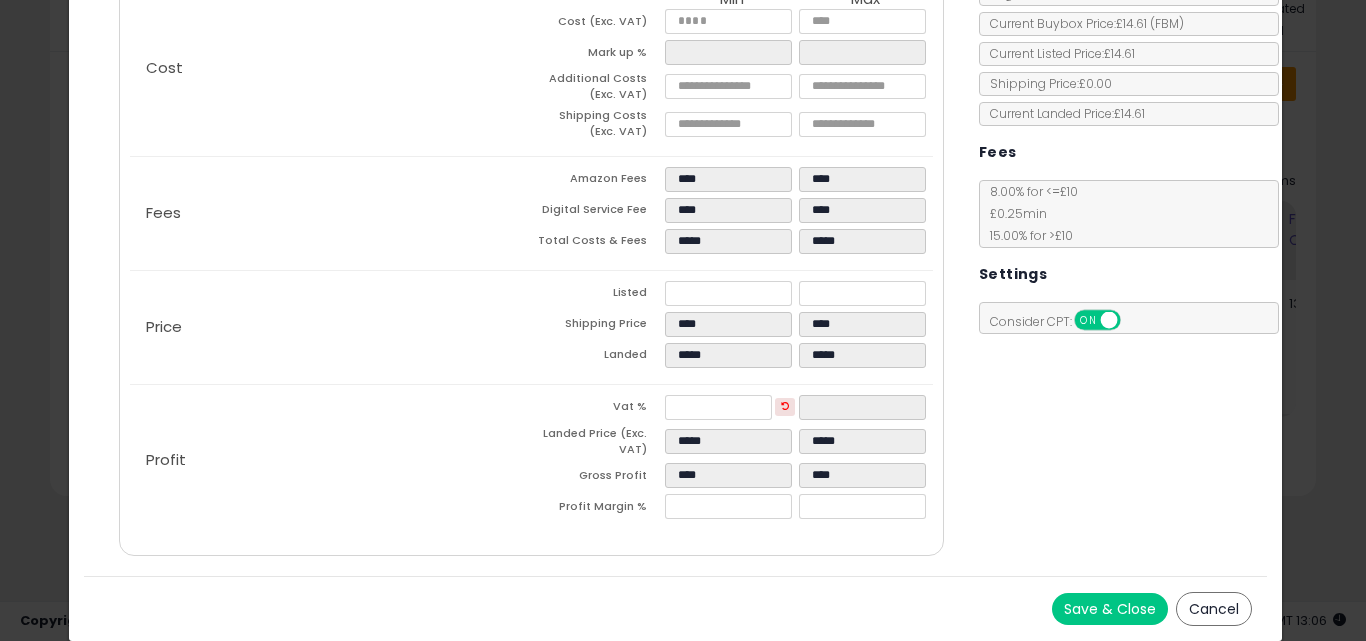 type on "*****" 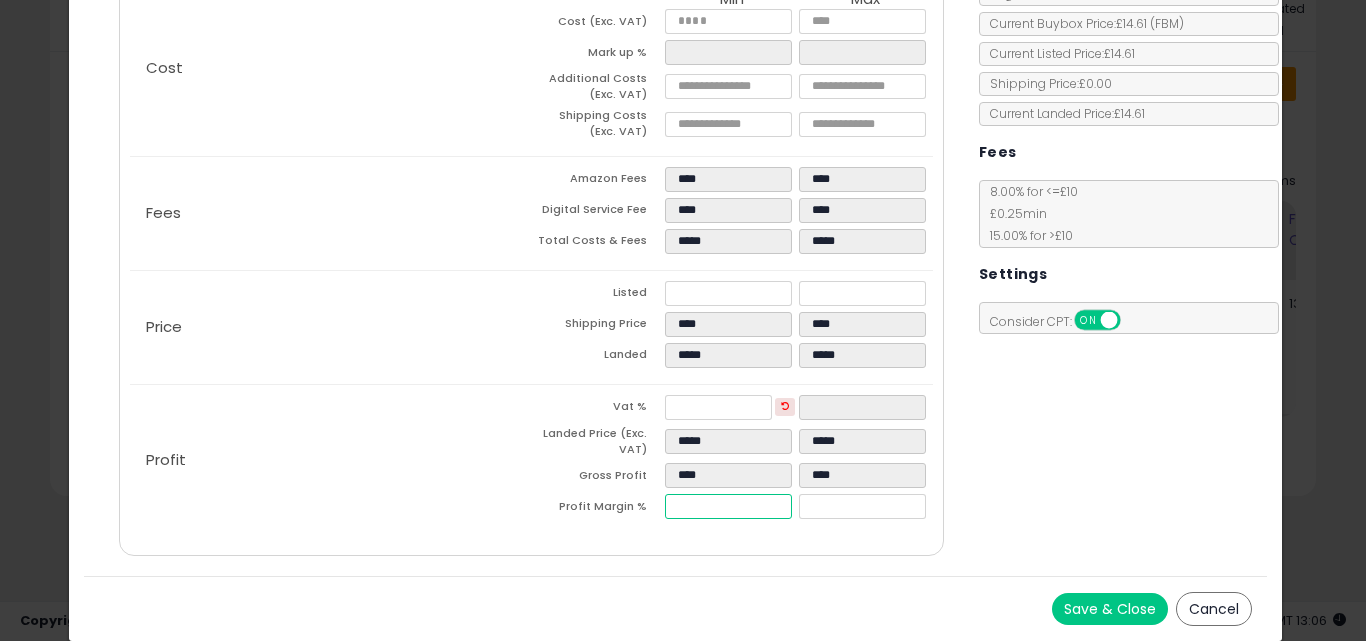 click on "*****" at bounding box center [728, 506] 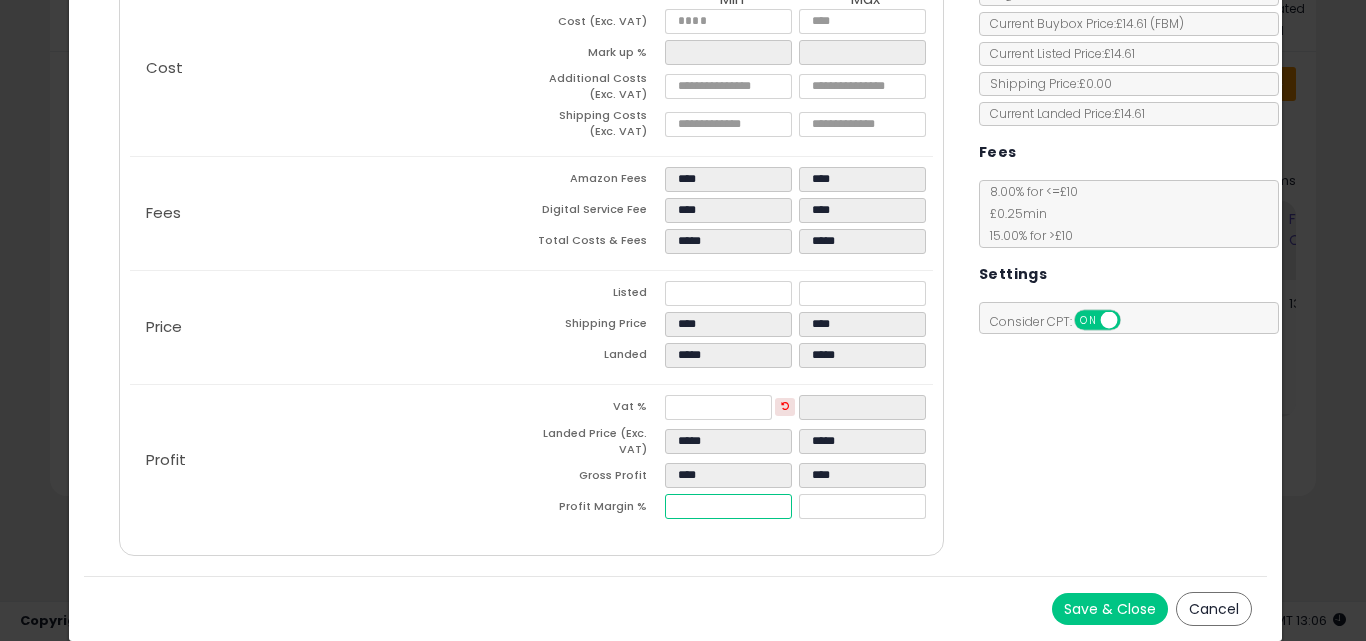 type on "*" 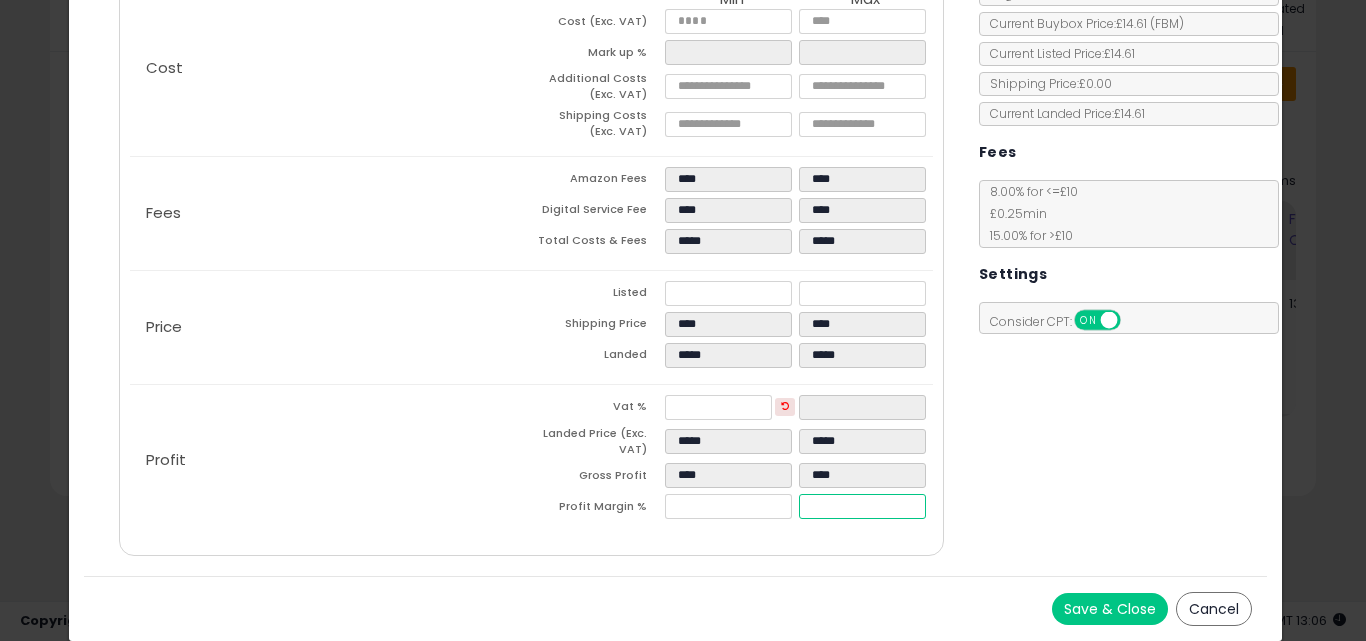 type on "****" 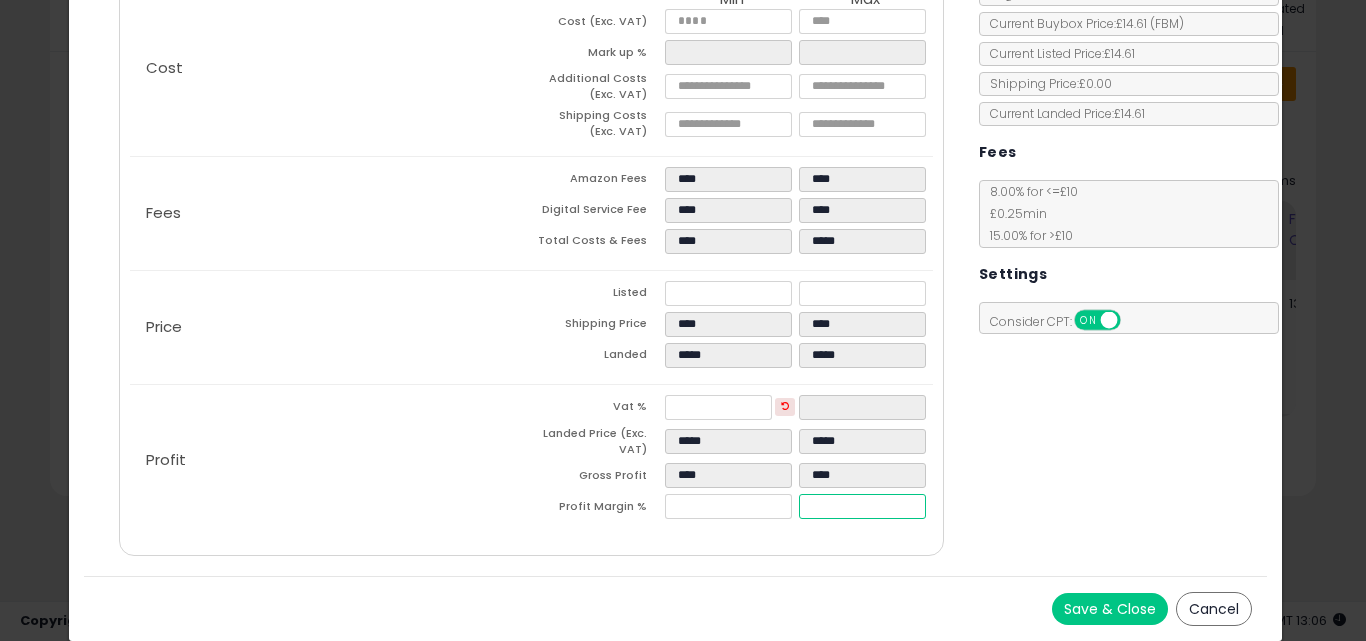 click on "*****" at bounding box center [862, 506] 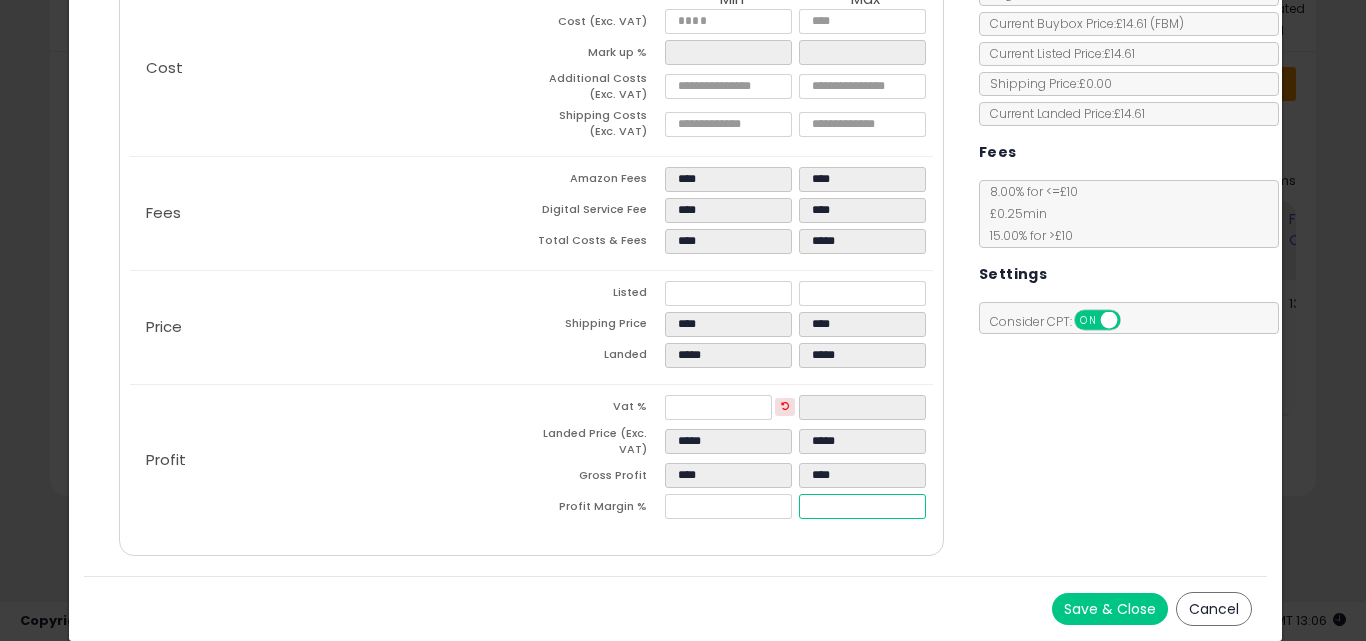 type on "**" 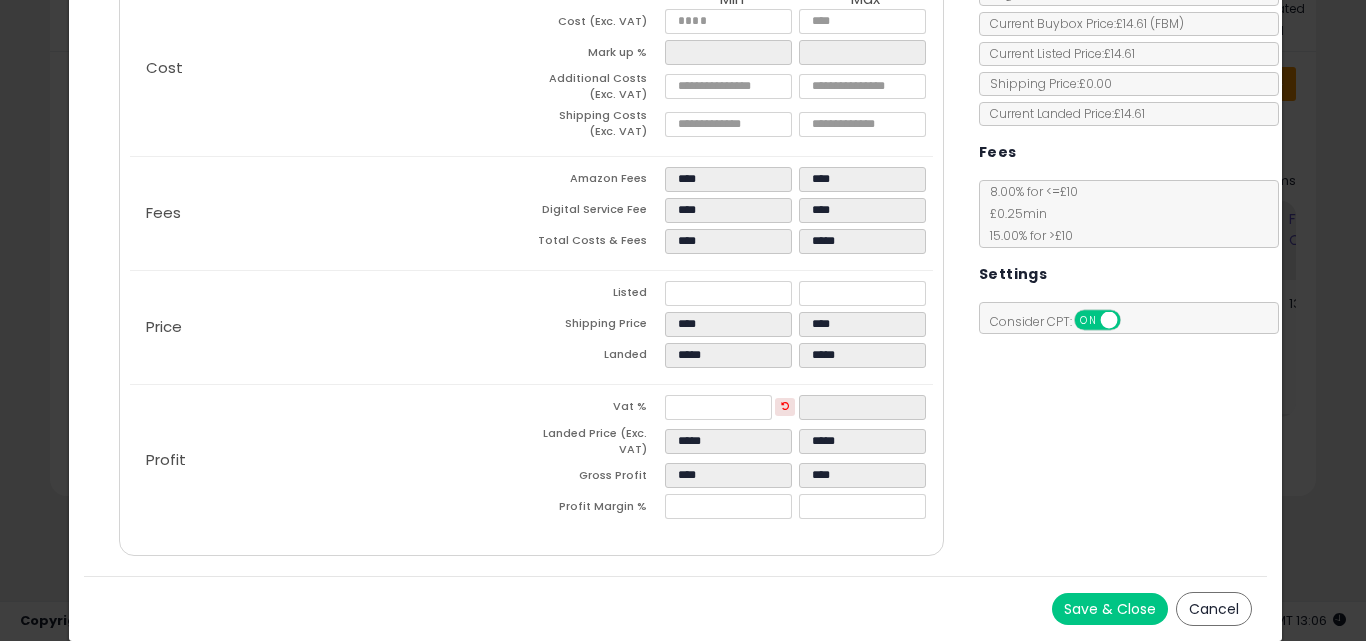 type on "*****" 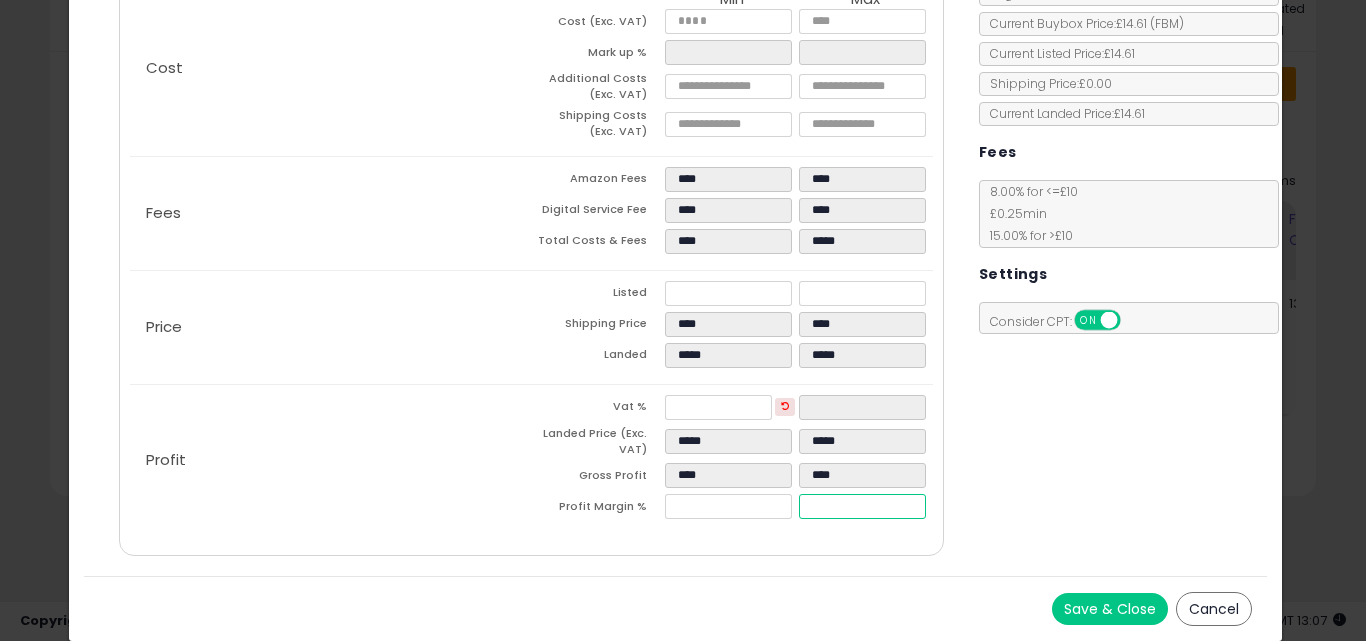 click on "*****" at bounding box center (862, 506) 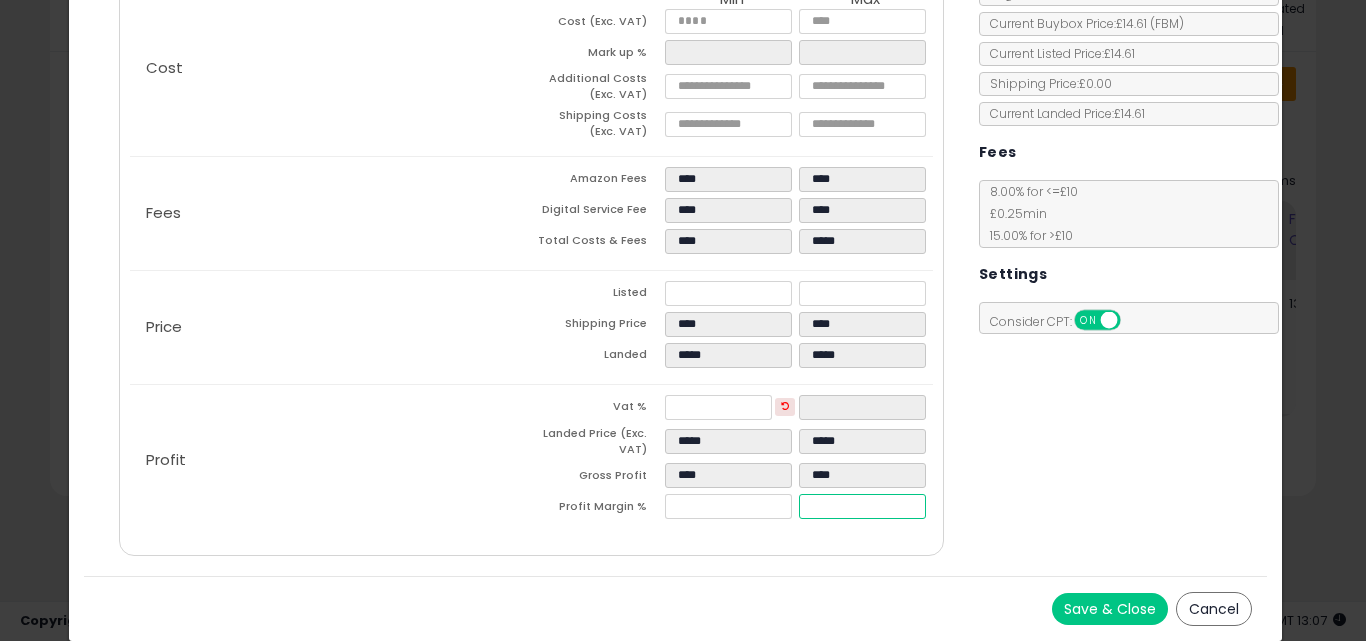 type on "**" 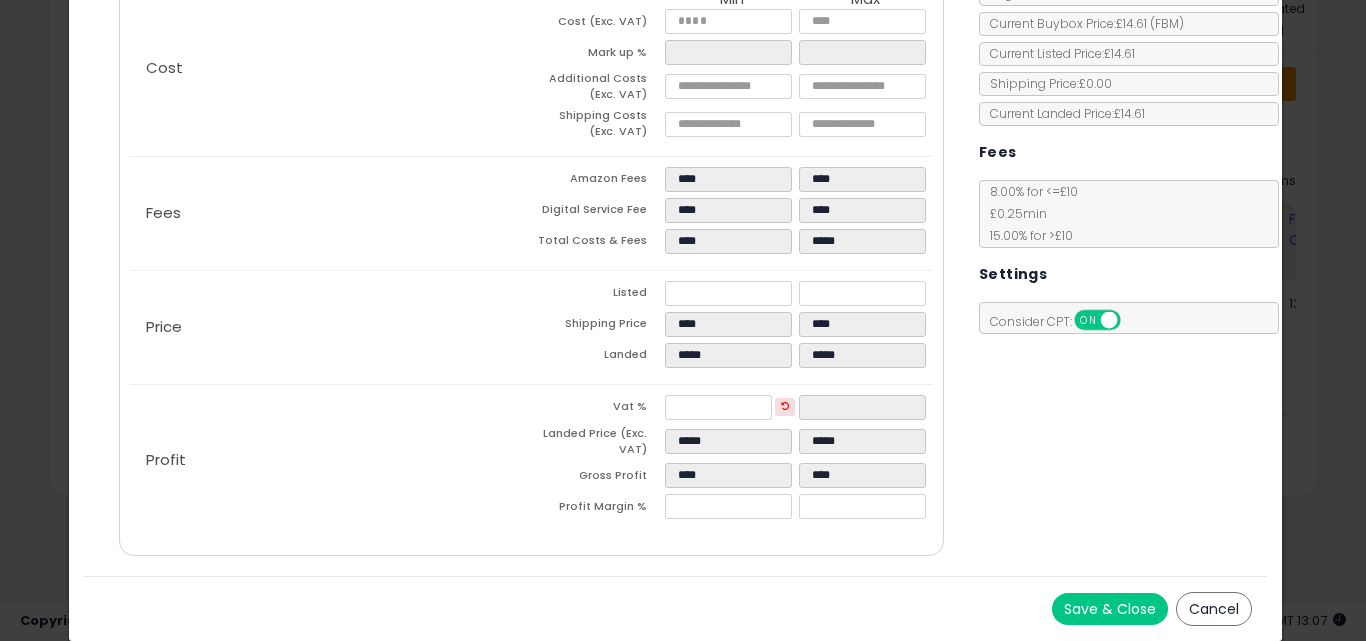 type on "*****" 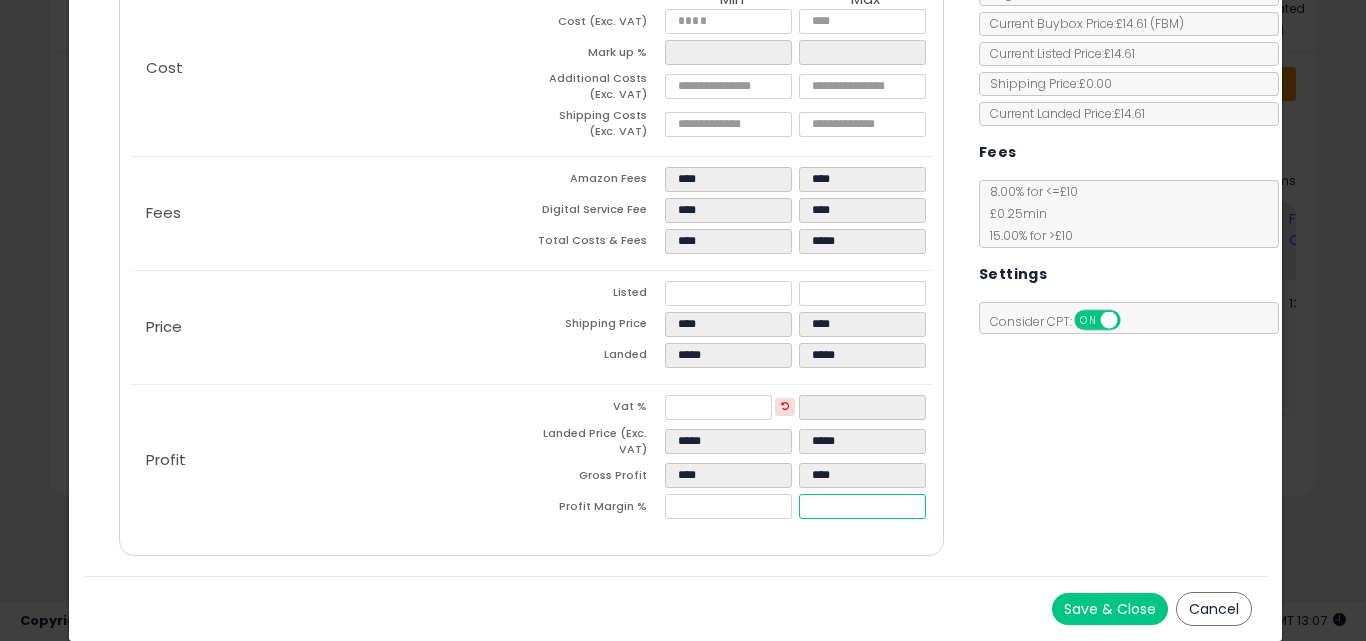 click on "*****" at bounding box center [862, 506] 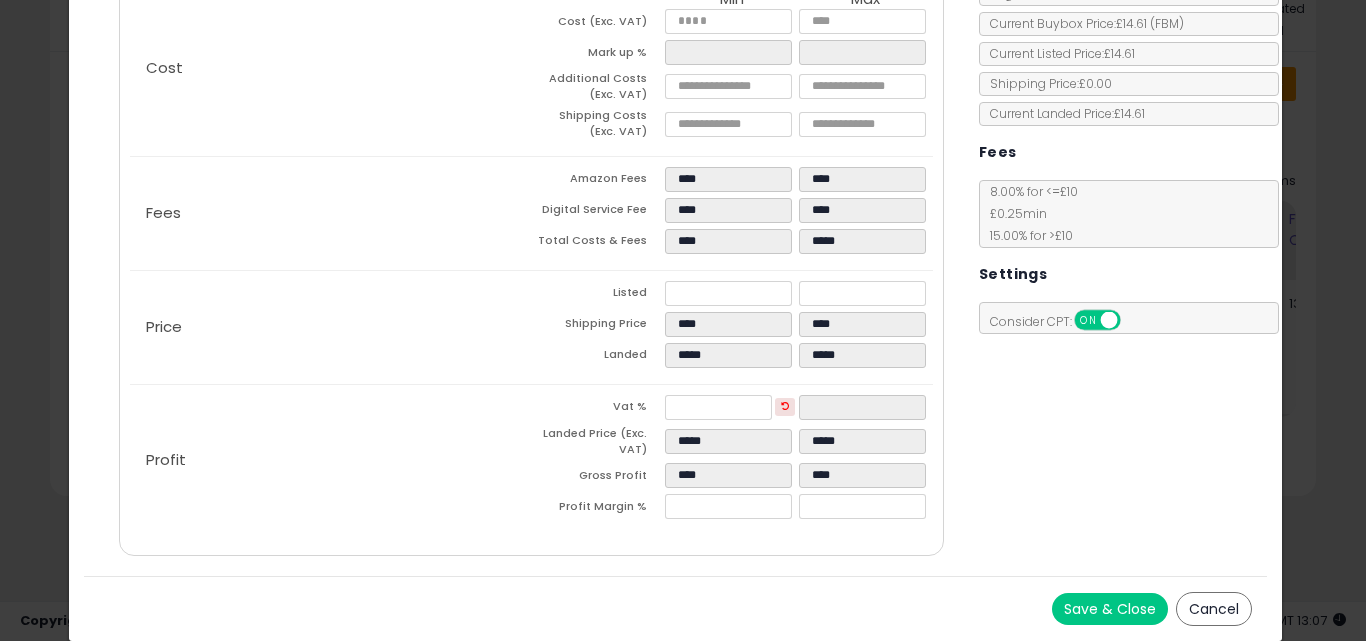 type on "*****" 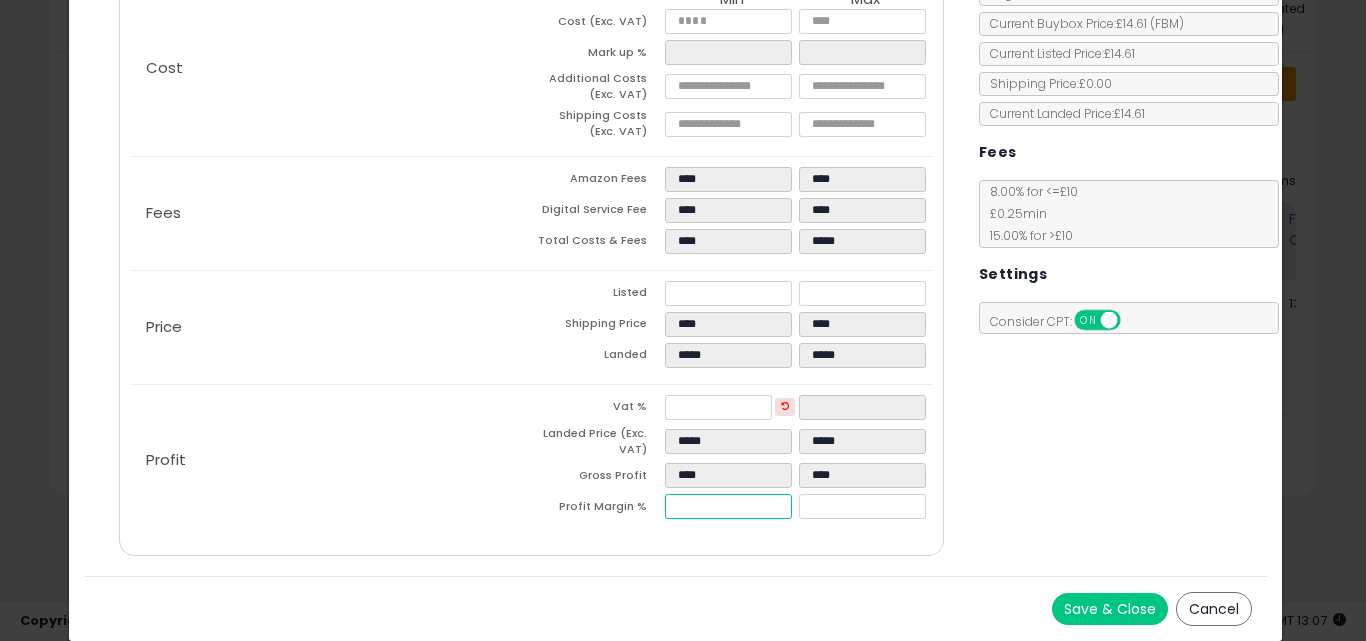 click on "****" at bounding box center (728, 506) 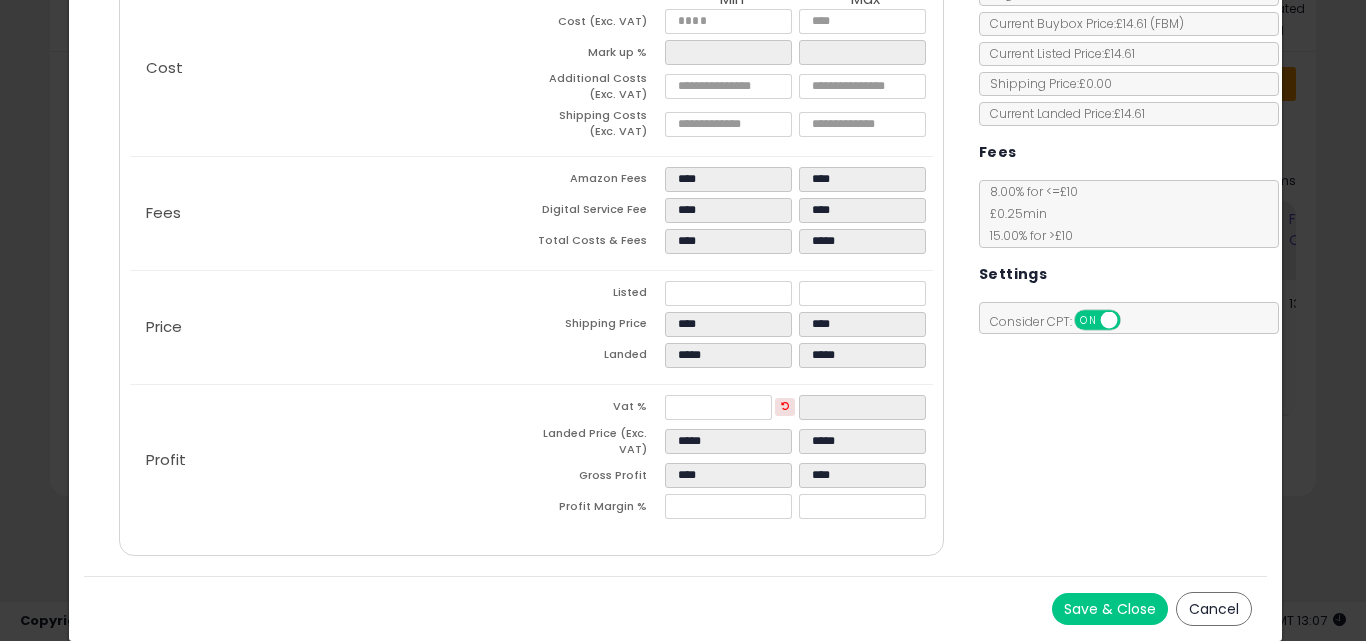 type on "*****" 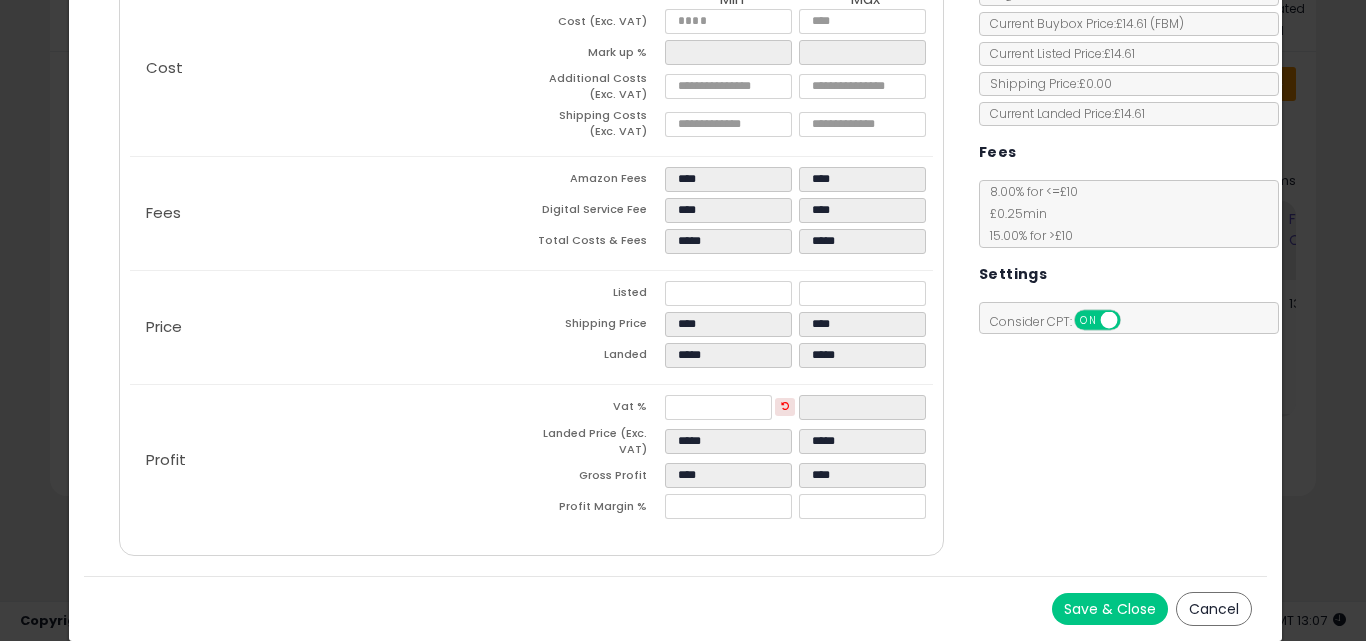 click on "Costs
Repricing Settings
Business Pricing
Analytics
Cost" at bounding box center [531, 237] 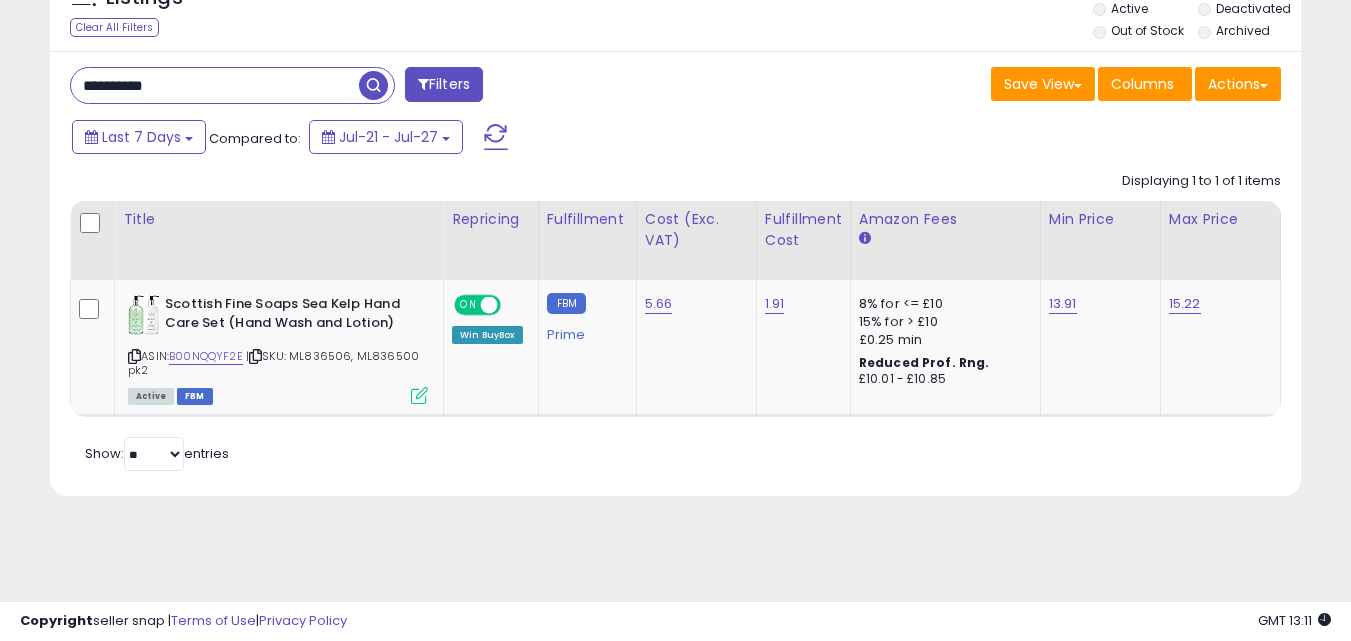 click on "**********" at bounding box center (215, 85) 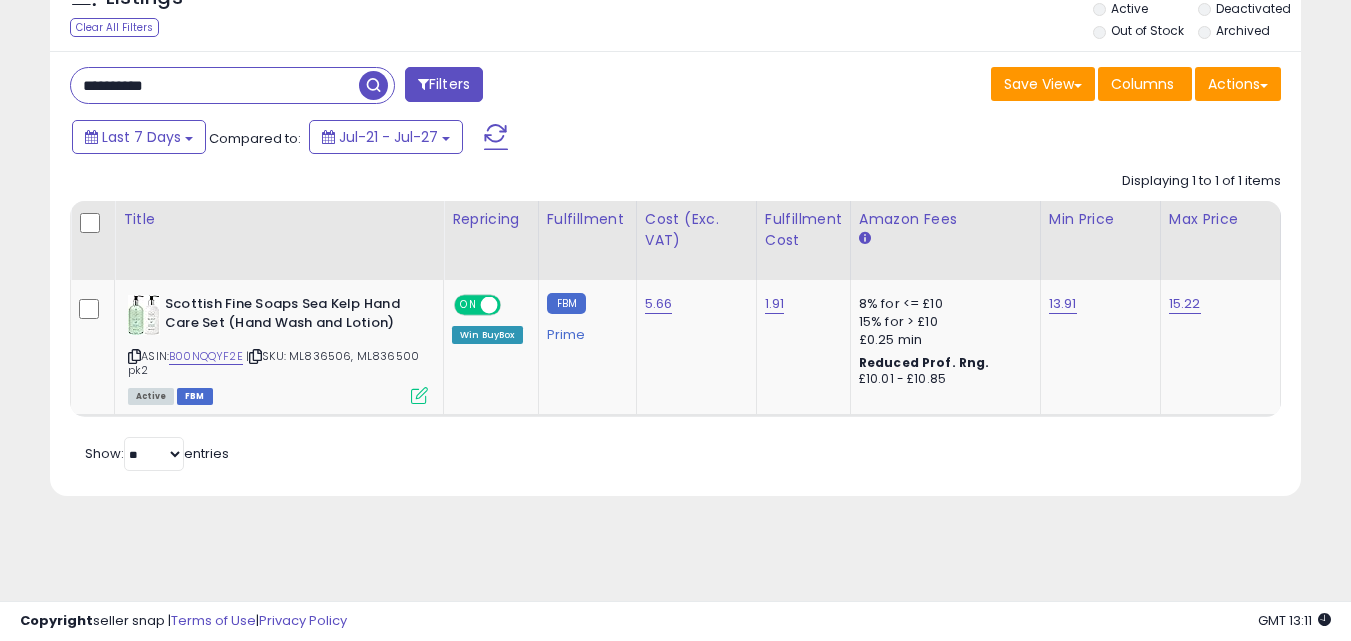 click on "**********" at bounding box center (215, 85) 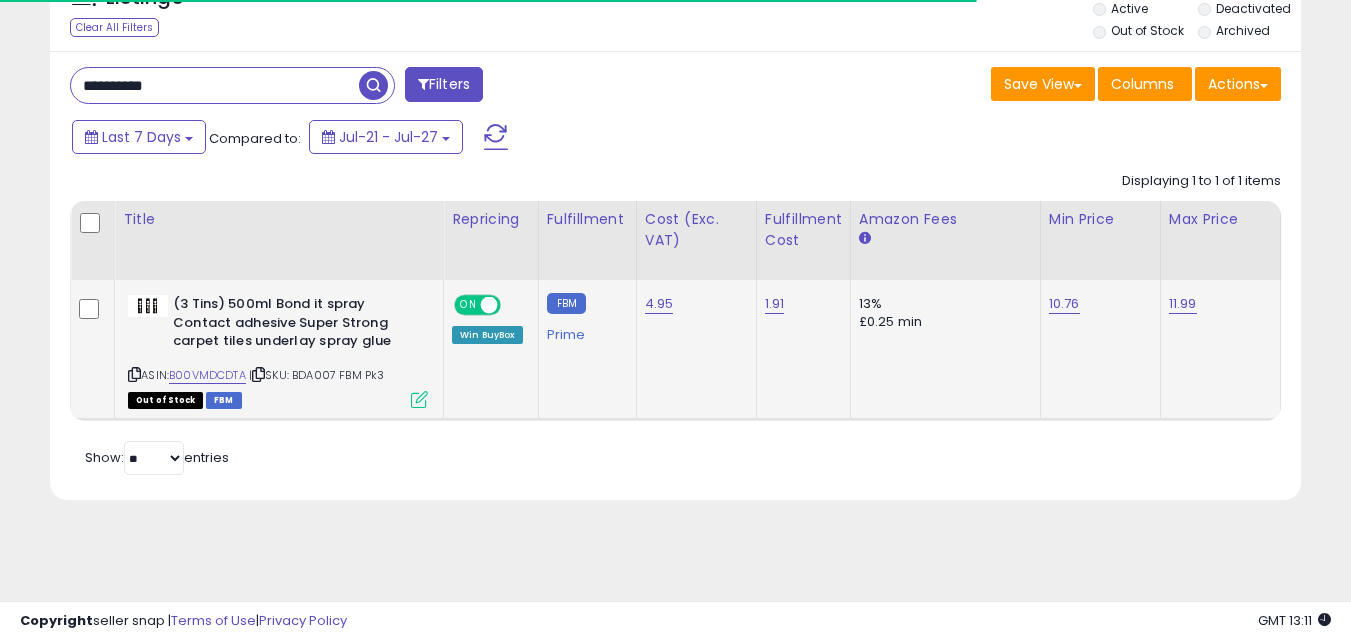 type on "**********" 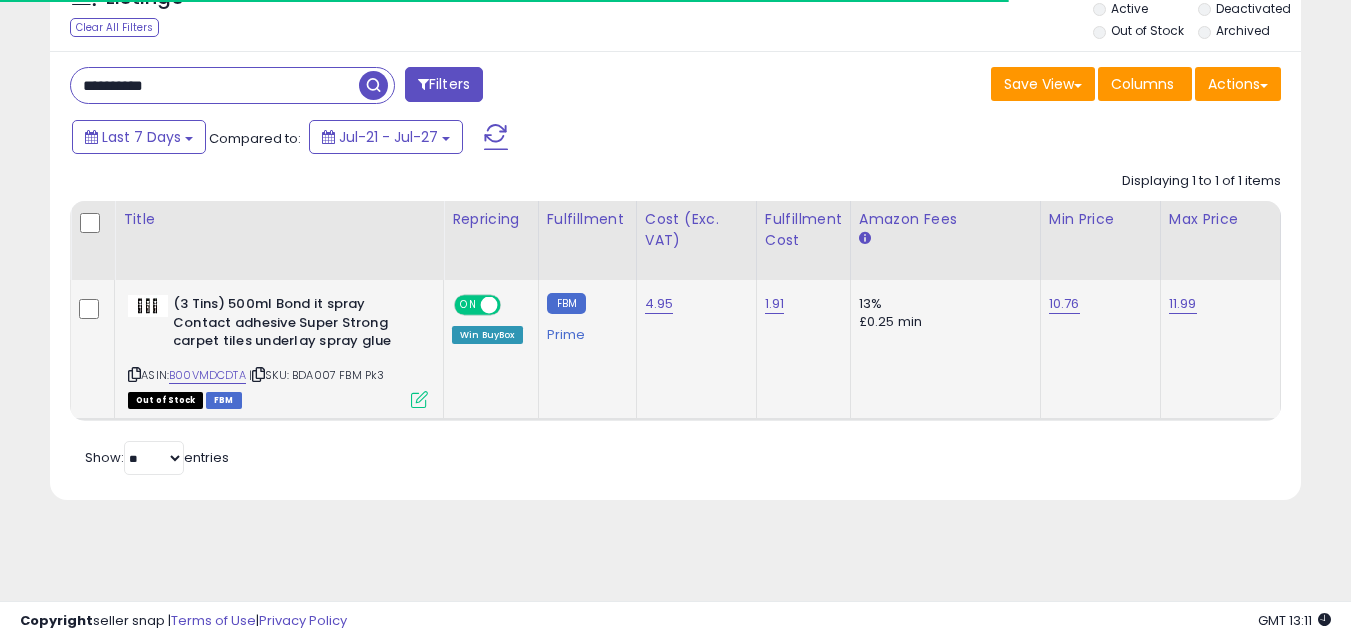 click at bounding box center [419, 399] 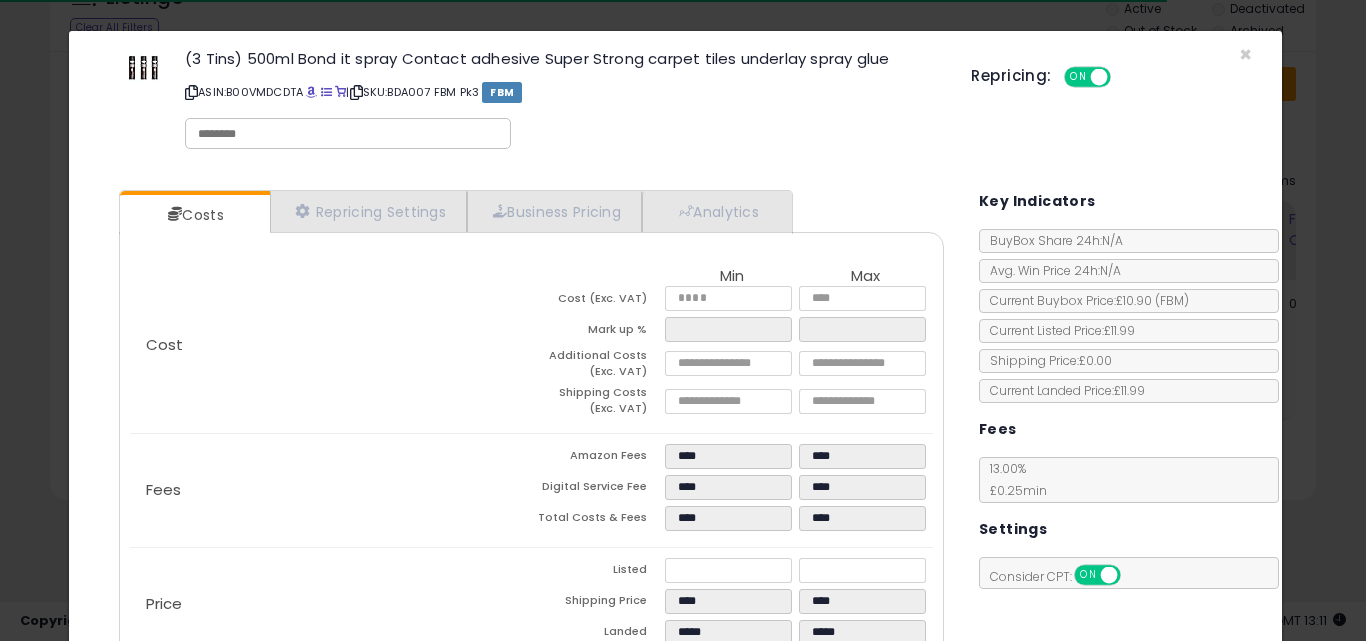 scroll, scrollTop: 277, scrollLeft: 0, axis: vertical 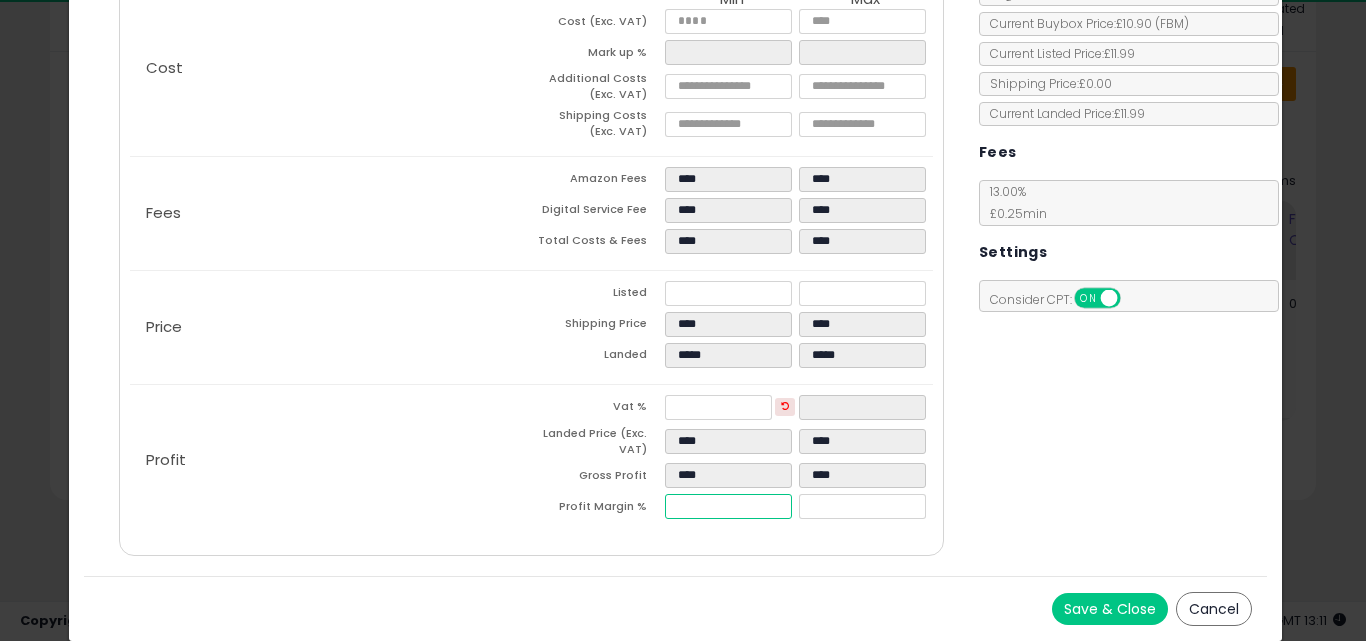 click on "****" at bounding box center [728, 506] 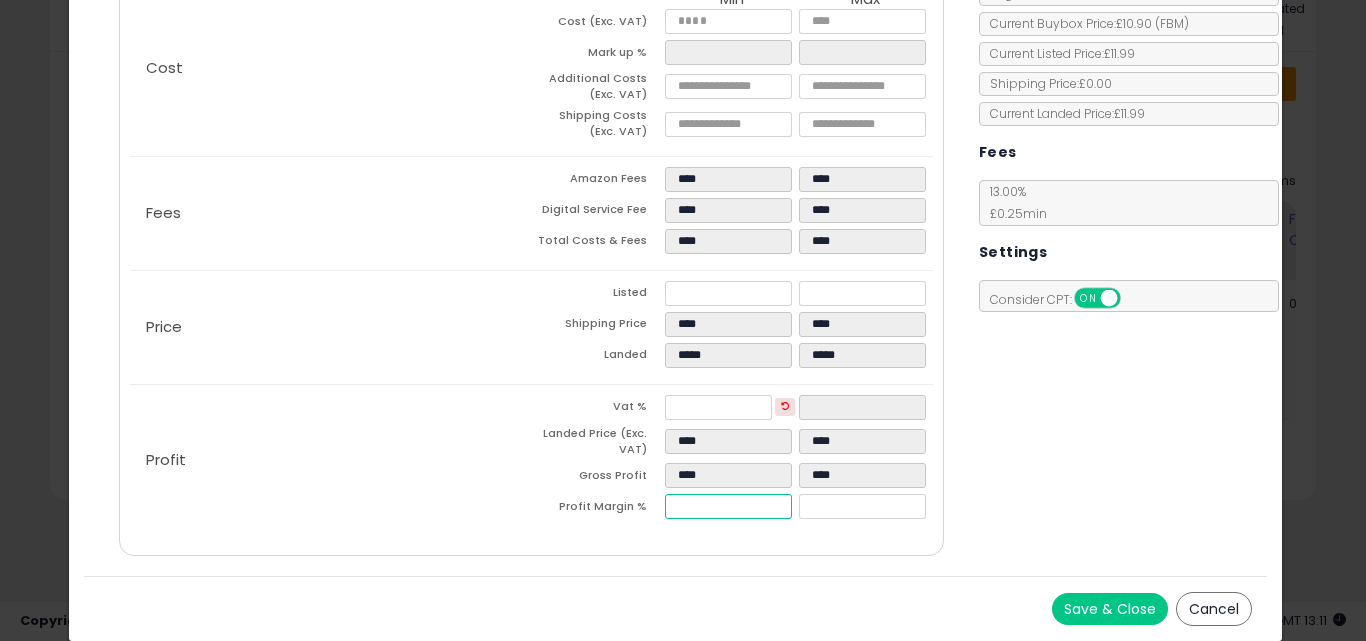 click on "****" at bounding box center [728, 506] 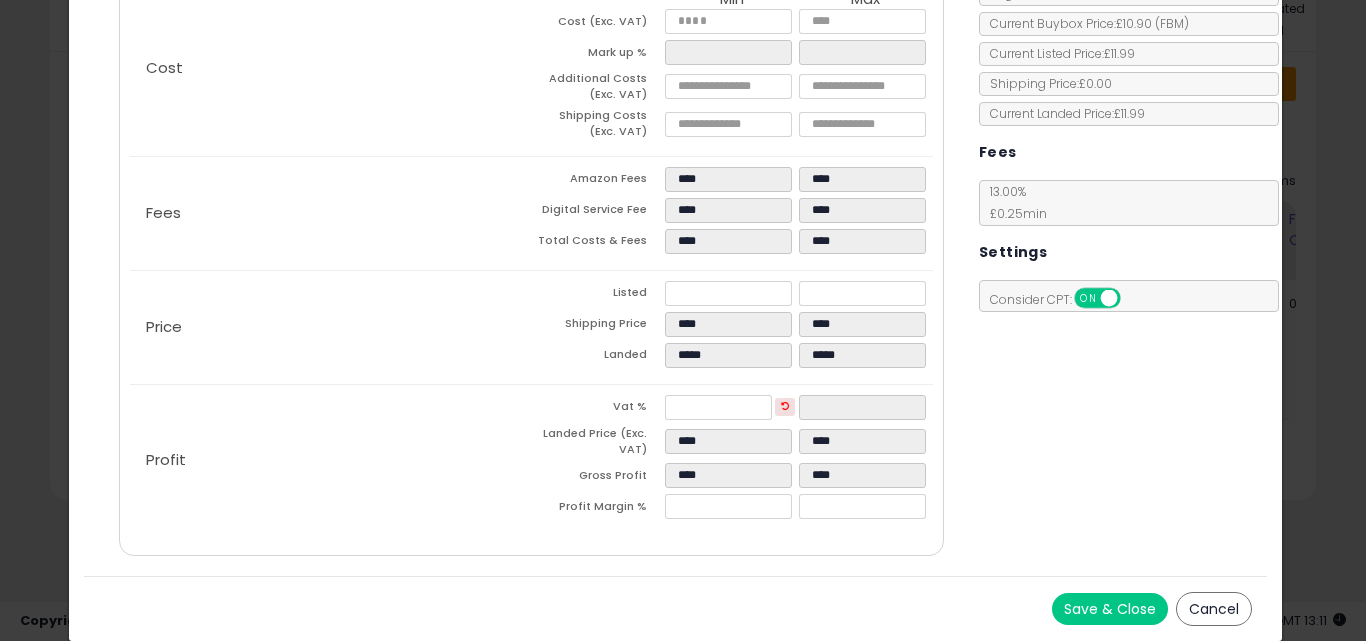 type on "****" 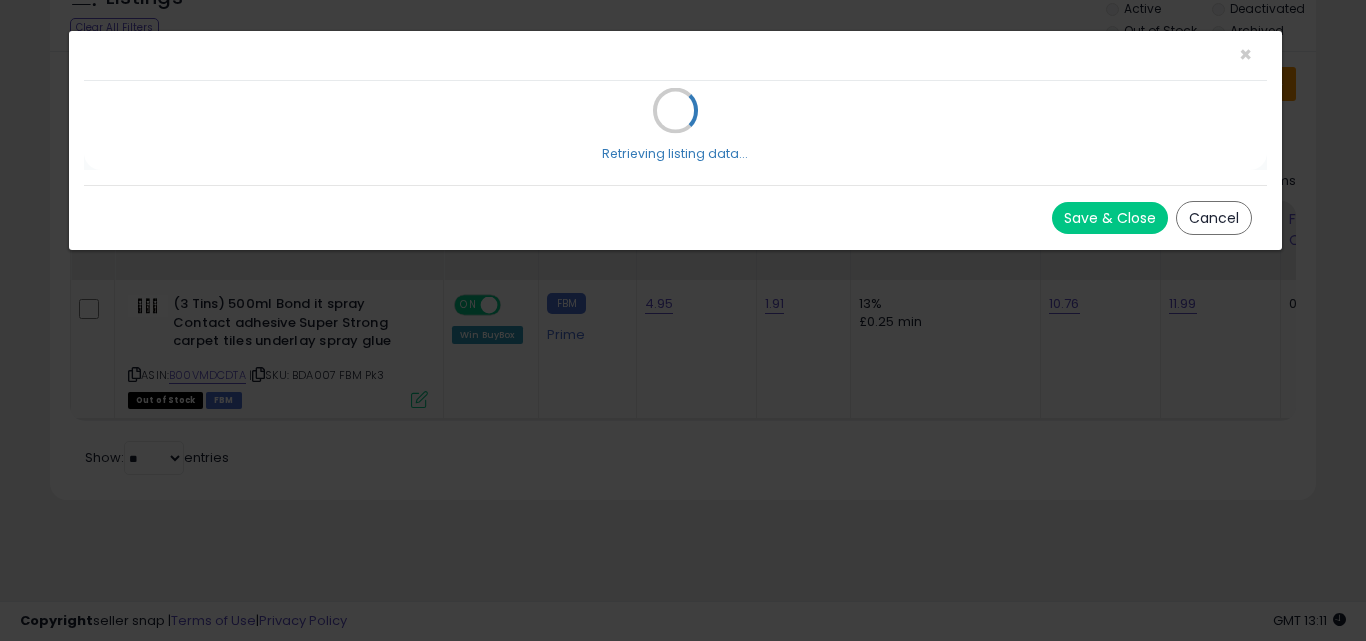 scroll, scrollTop: 0, scrollLeft: 0, axis: both 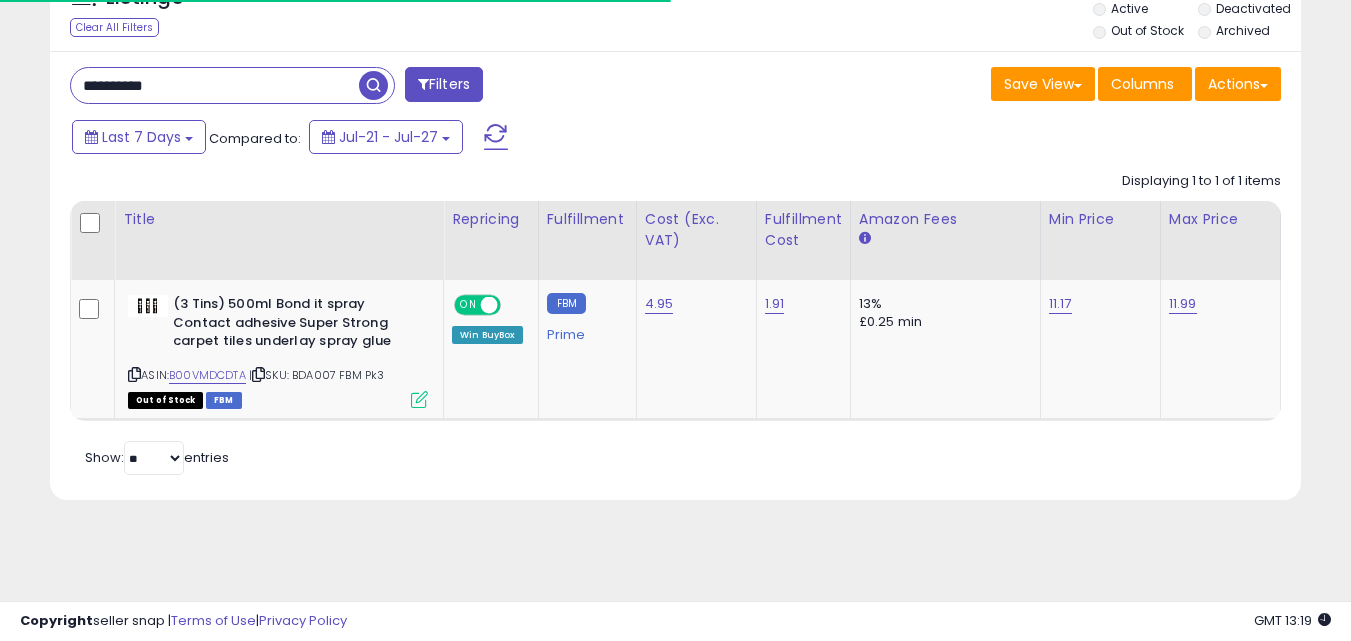 click on "**********" at bounding box center (215, 85) 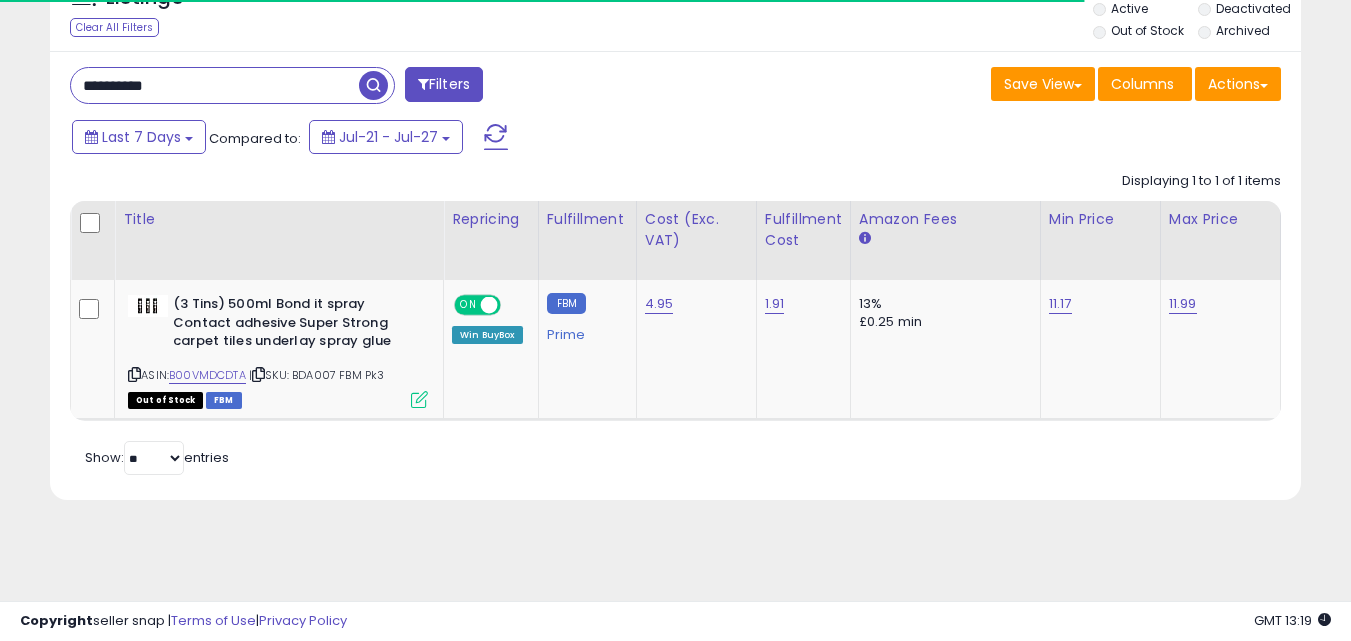 click on "**********" at bounding box center [215, 85] 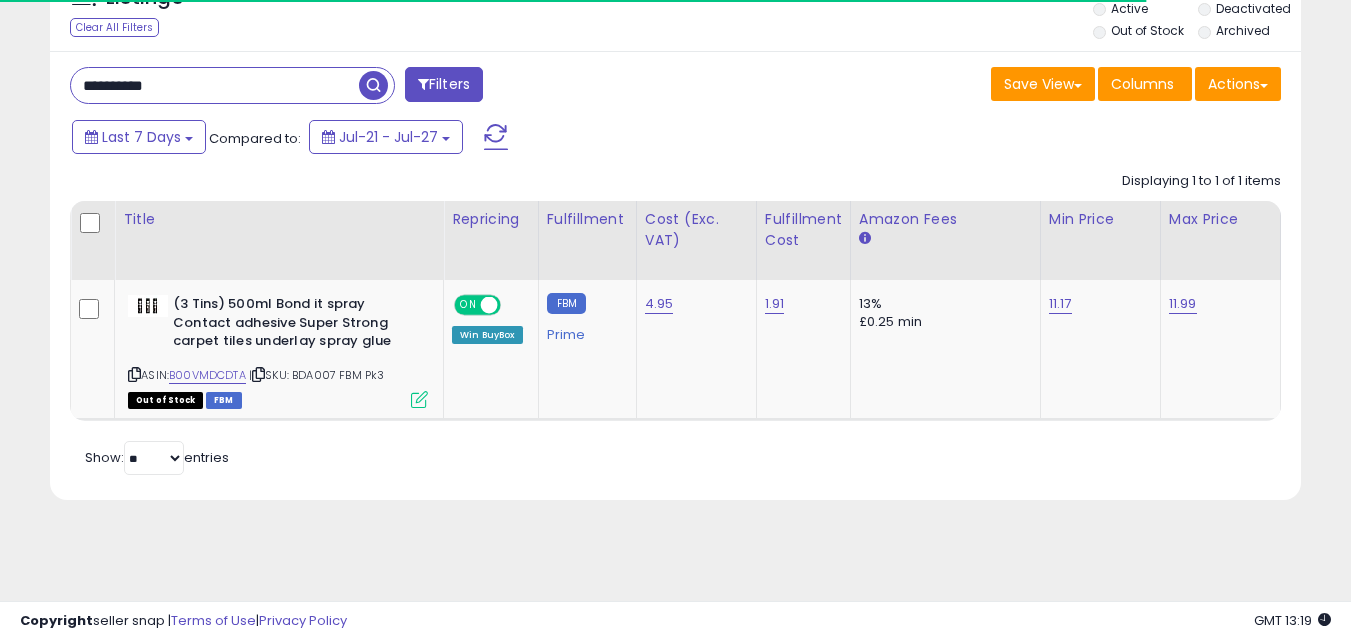 type on "**********" 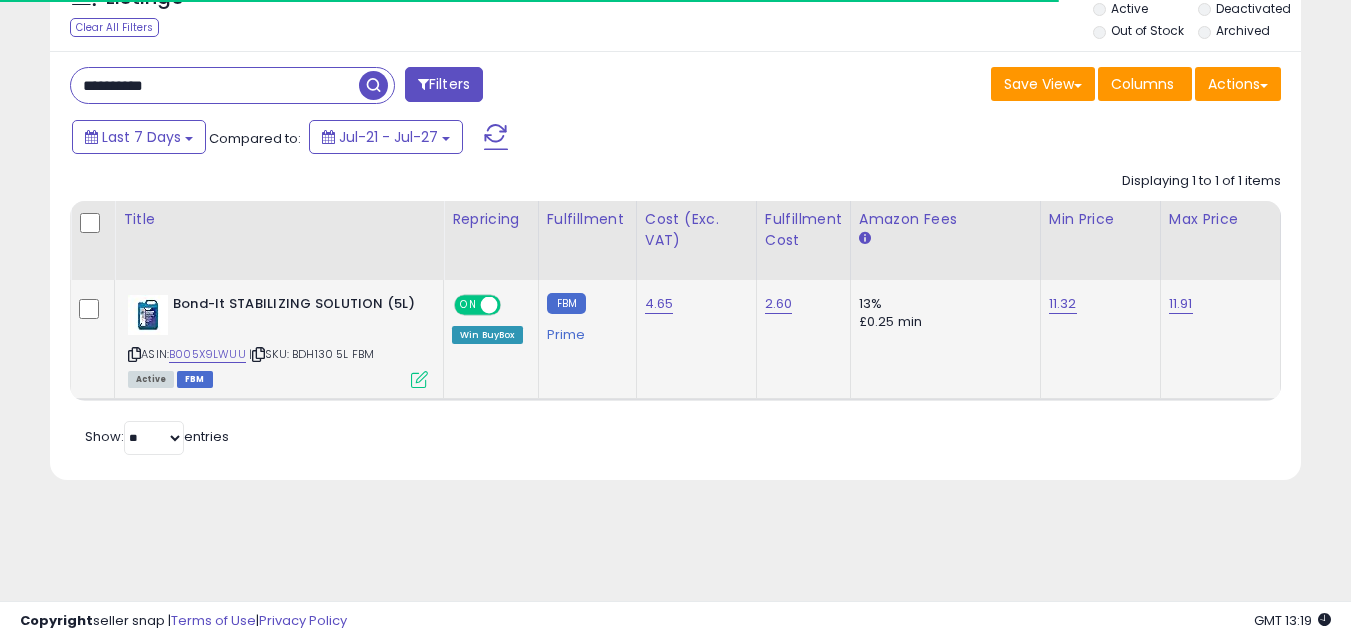 click at bounding box center [419, 379] 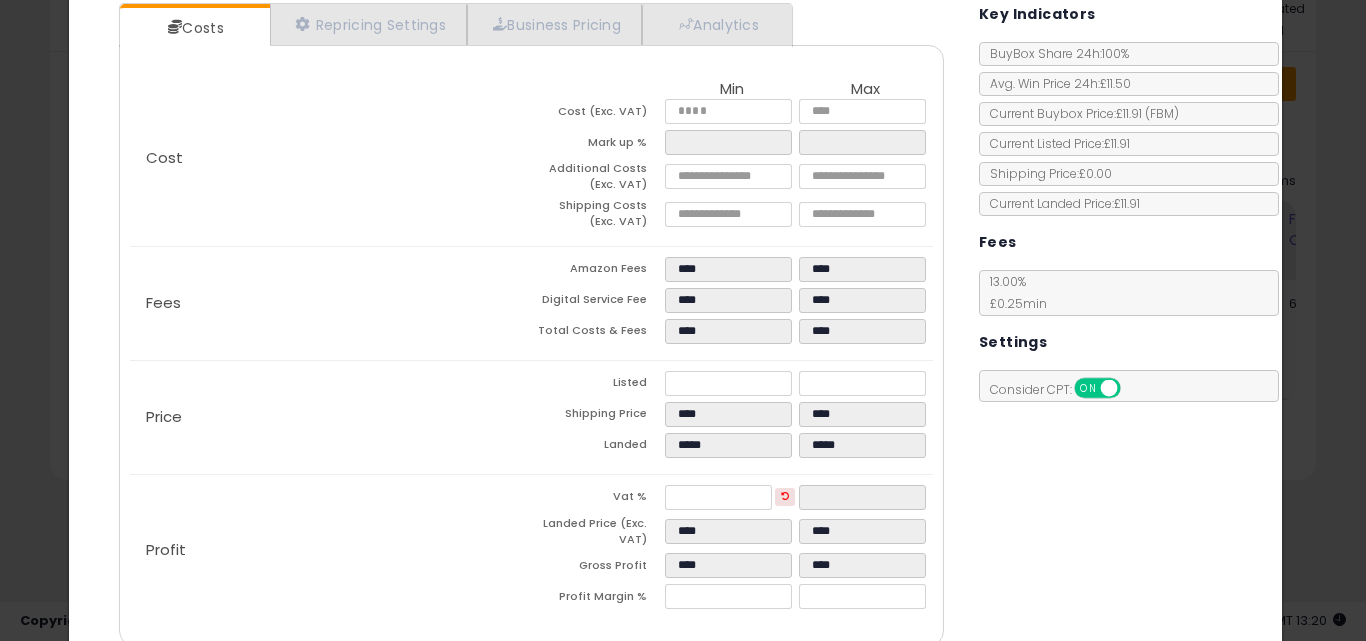 scroll, scrollTop: 253, scrollLeft: 0, axis: vertical 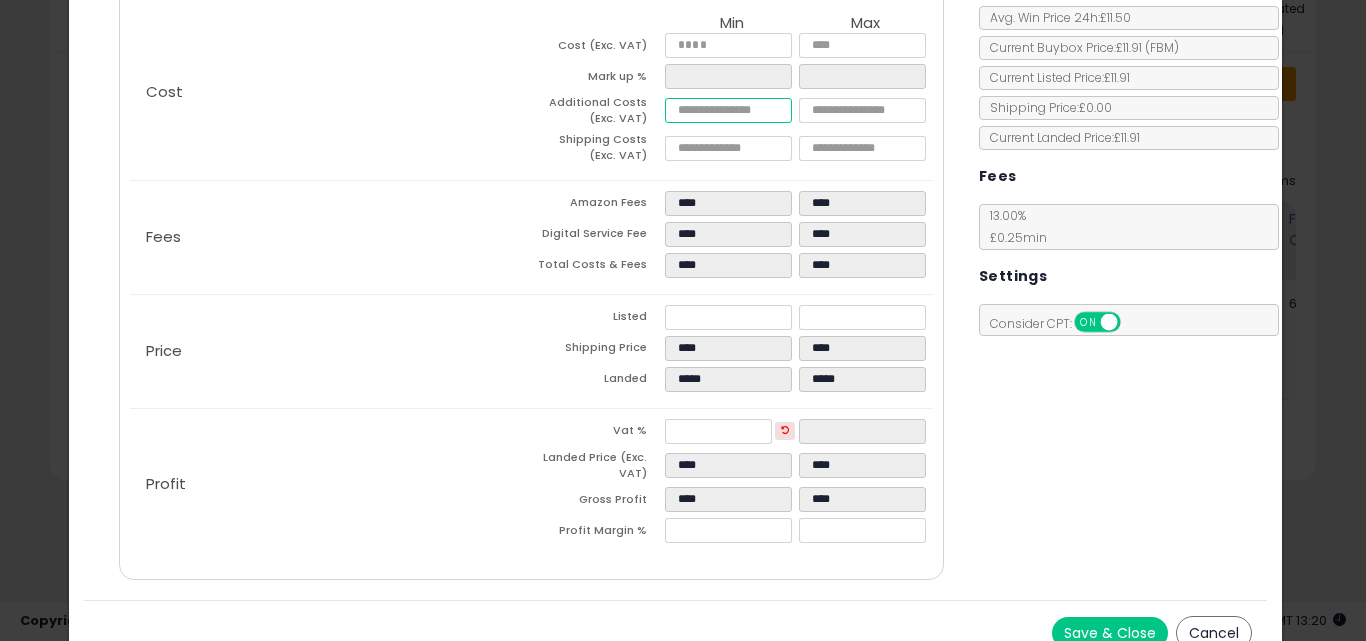 click on "****" at bounding box center [728, 110] 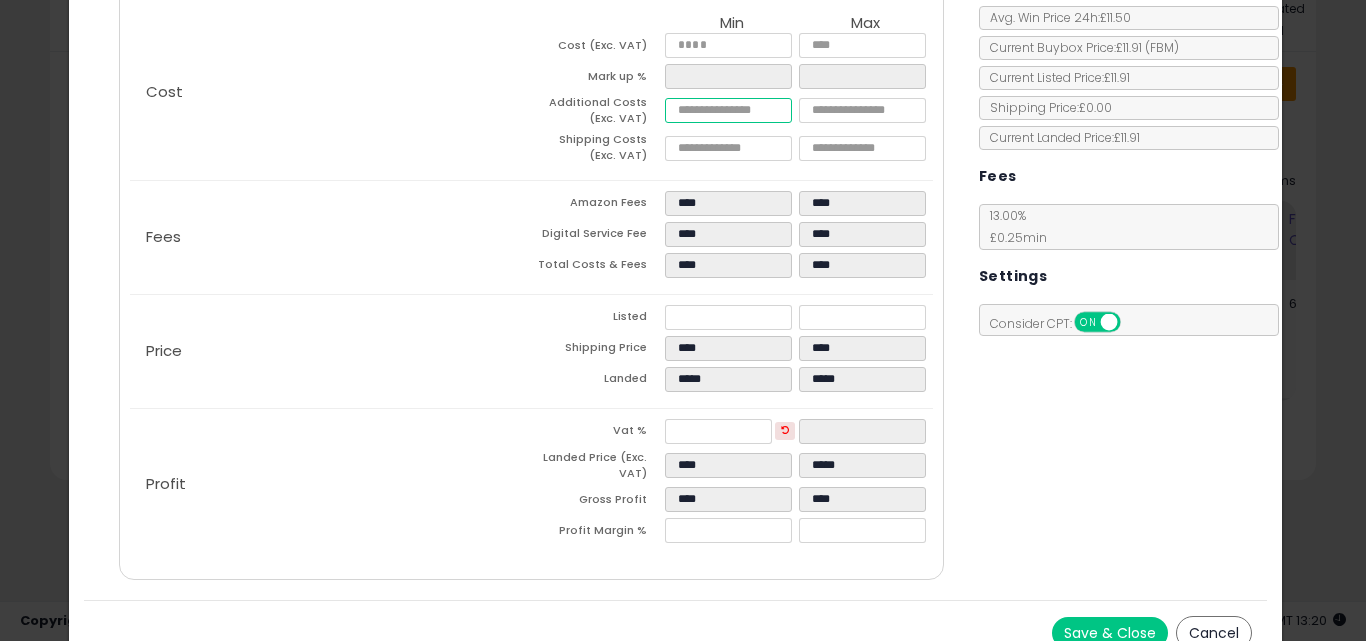 type on "***" 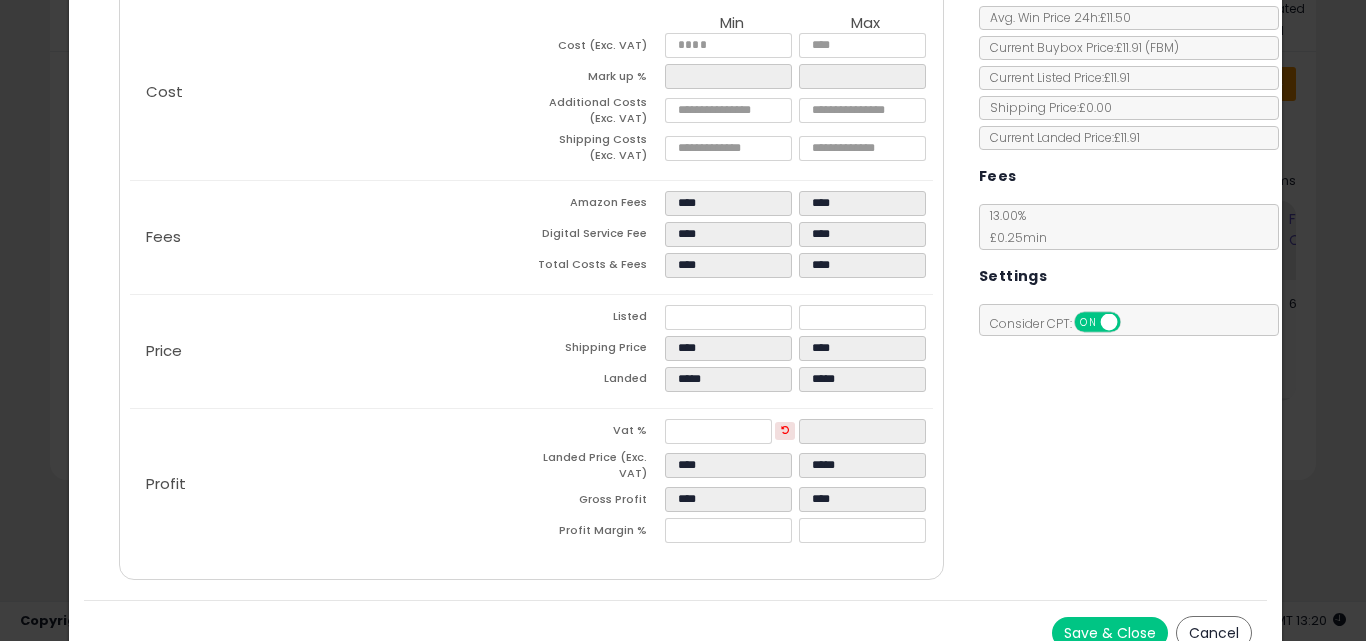 type on "****" 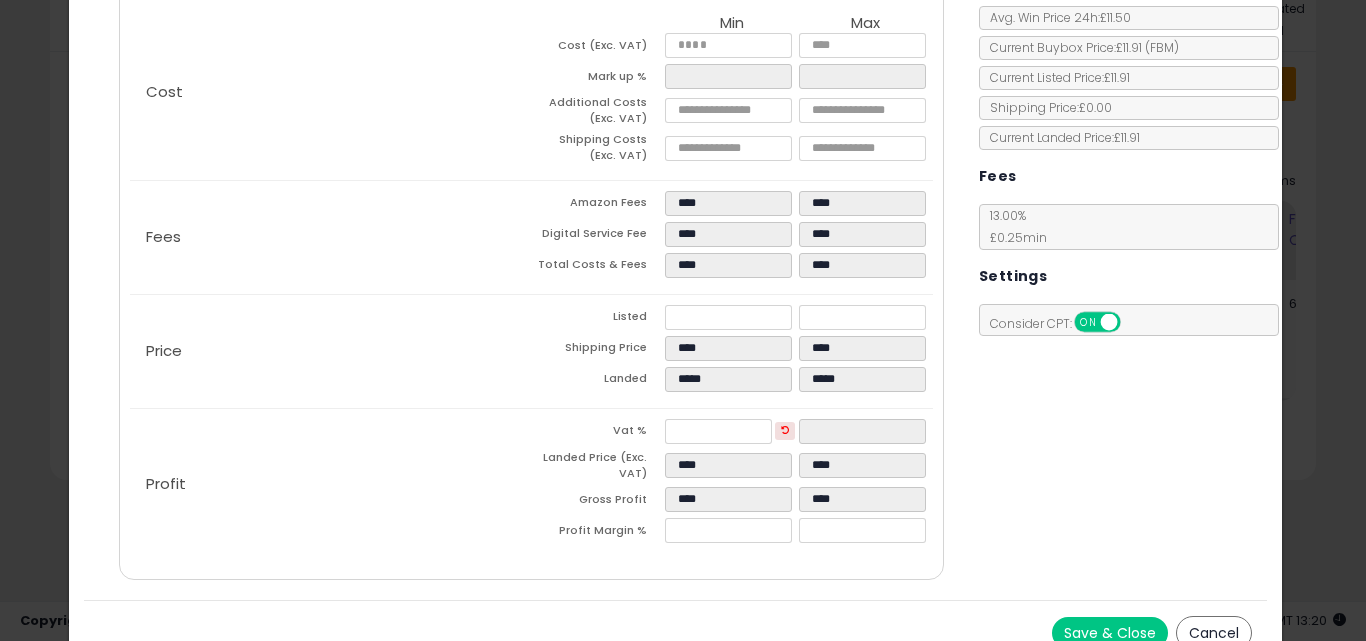click on "Fees" at bounding box center [331, 237] 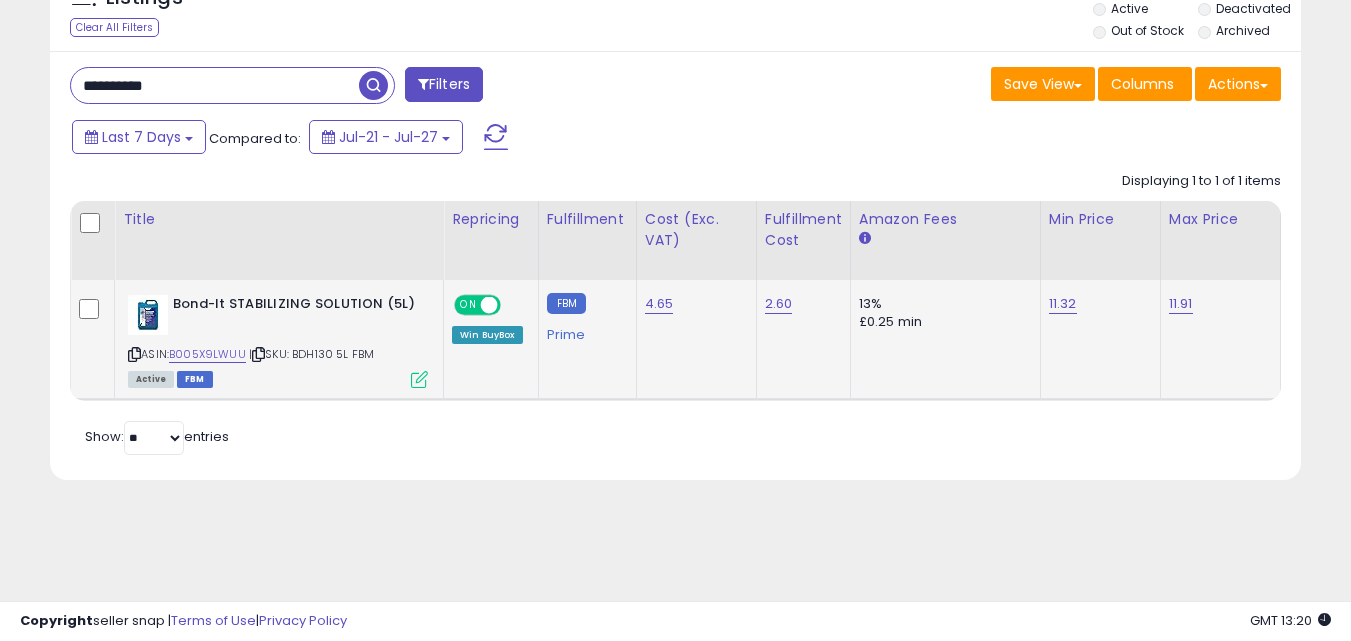 click at bounding box center [419, 379] 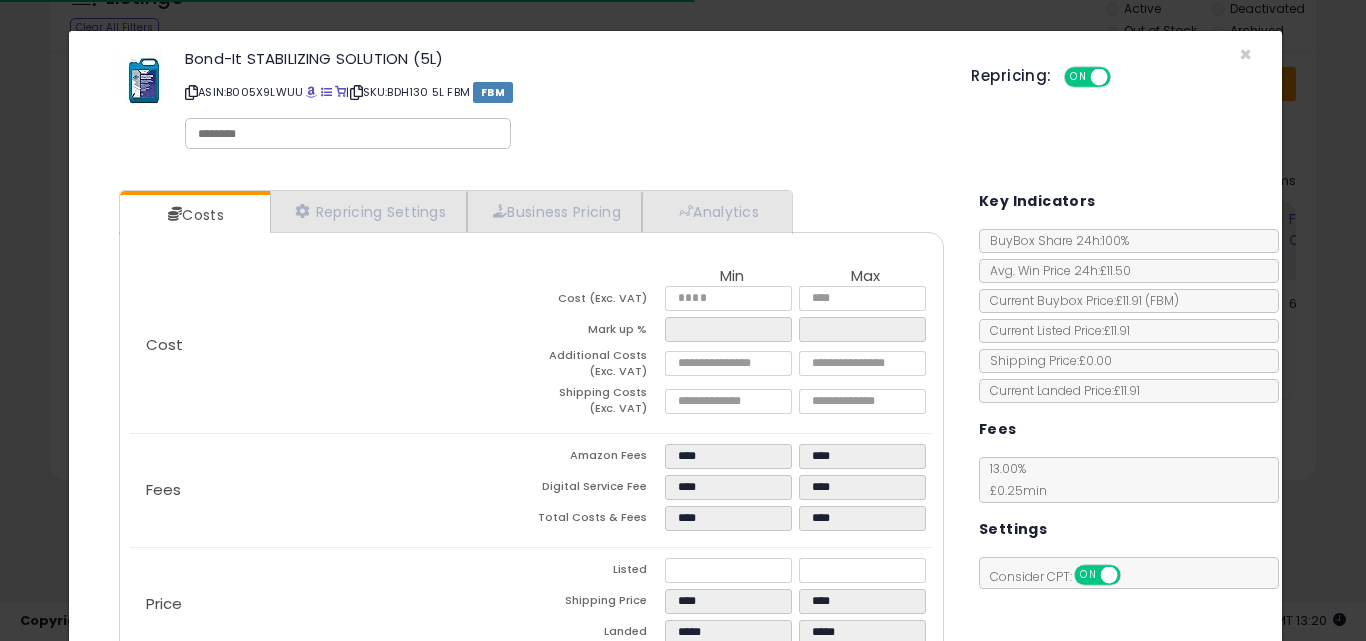 scroll, scrollTop: 277, scrollLeft: 0, axis: vertical 